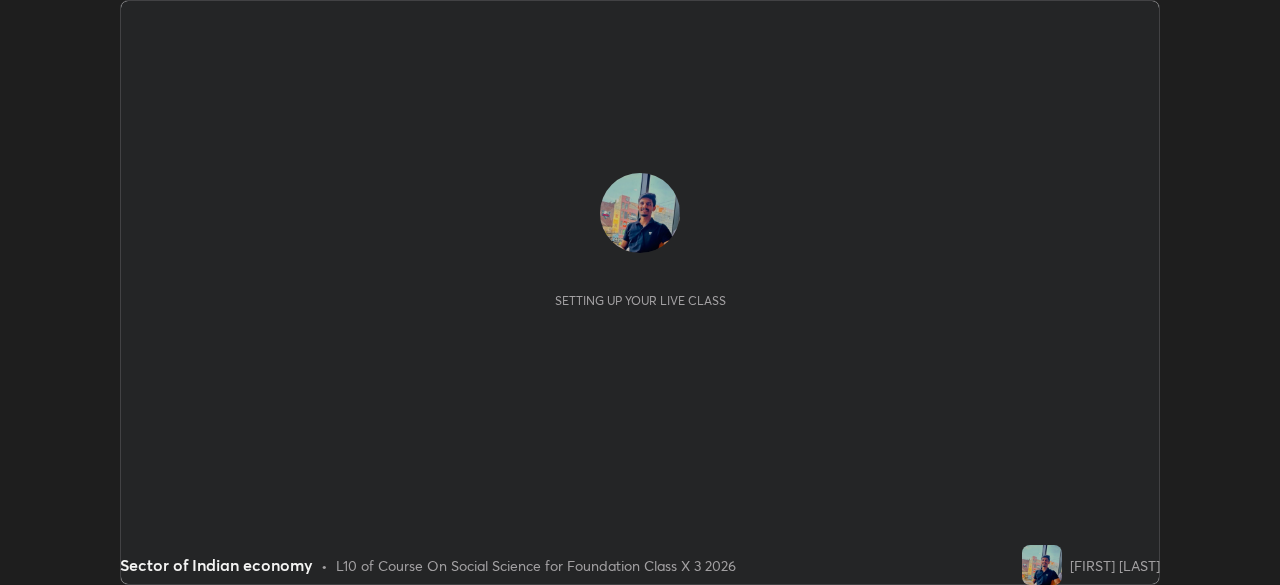 scroll, scrollTop: 0, scrollLeft: 0, axis: both 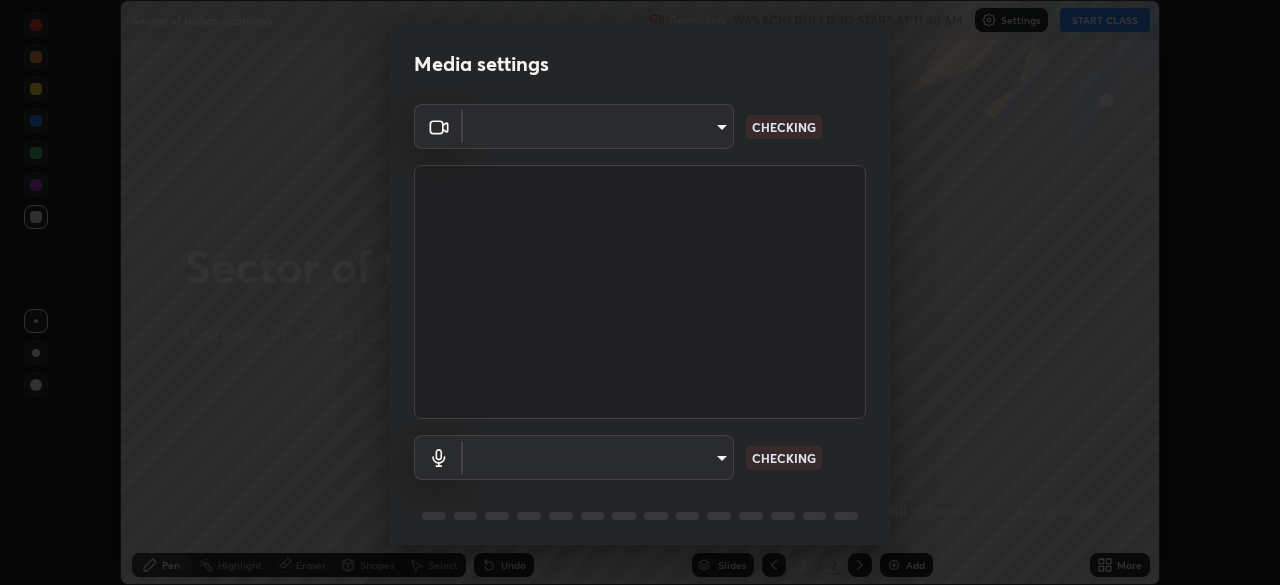 type on "094ffe3f61abc64f3ce73721aab664ef57d10a5fc7d187ad1ef3fa5fd4d2b427" 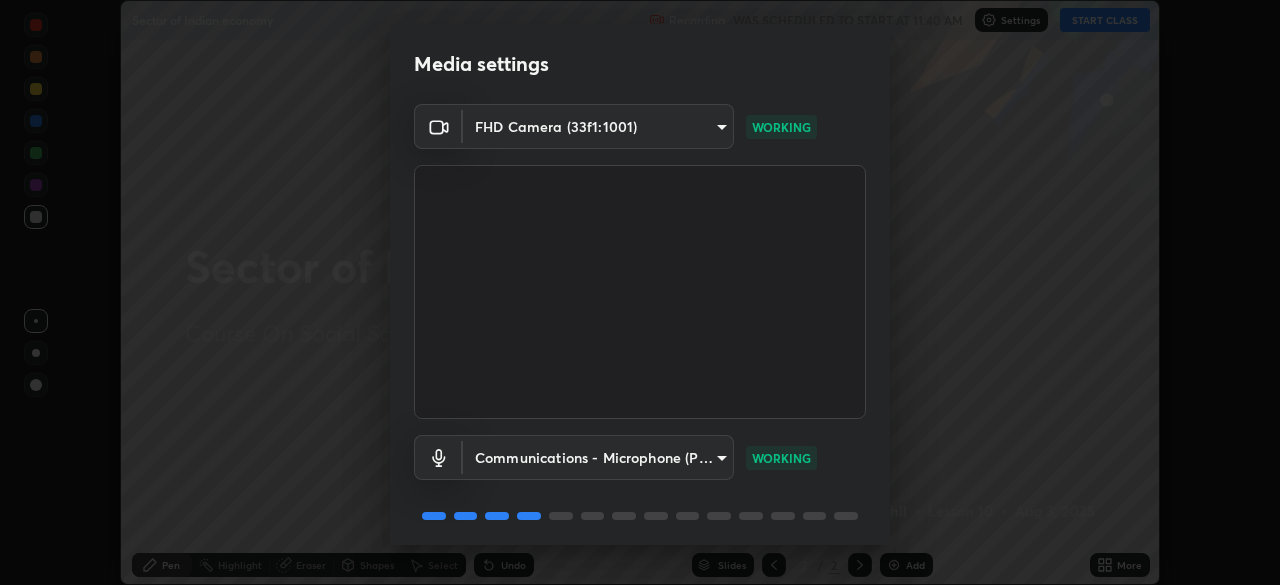 scroll, scrollTop: 71, scrollLeft: 0, axis: vertical 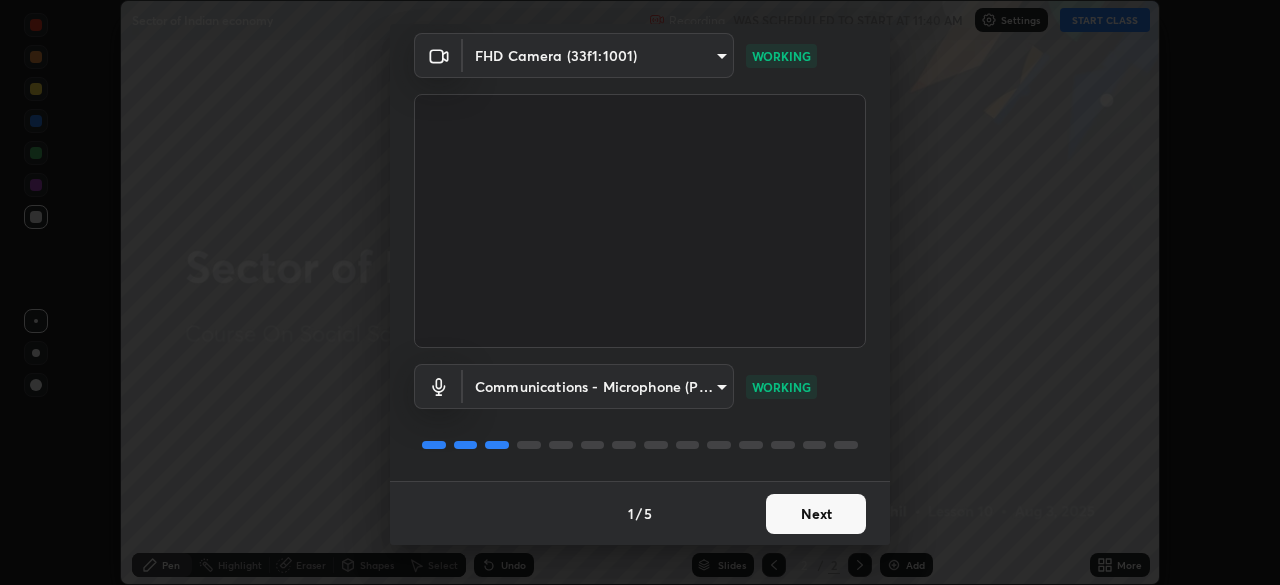 click on "Next" at bounding box center (816, 514) 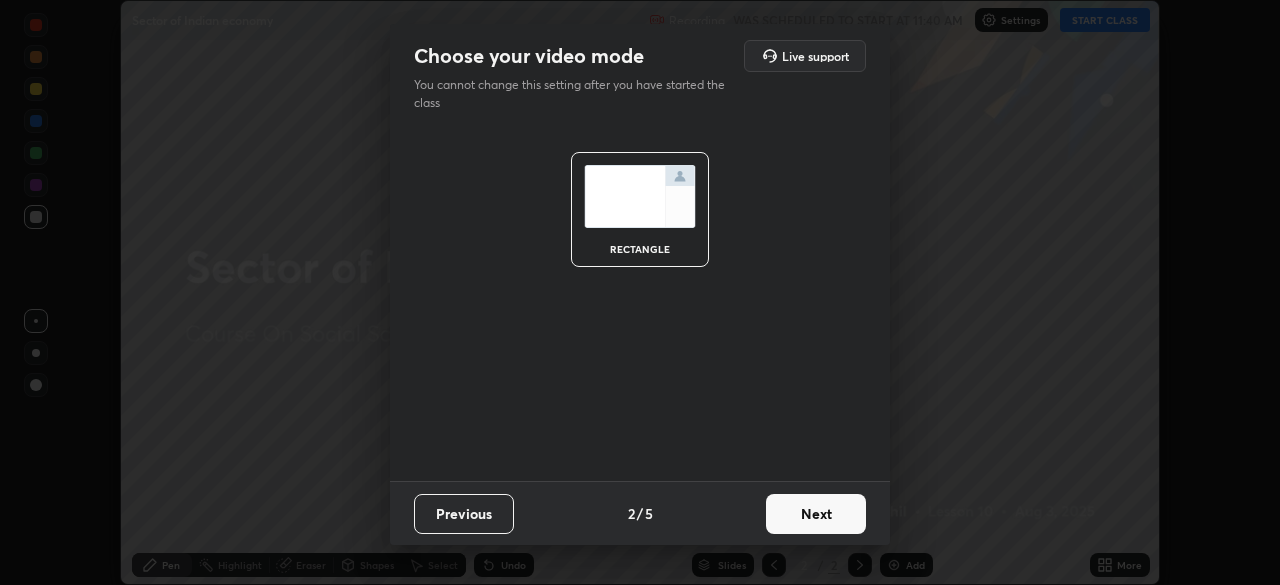 scroll, scrollTop: 0, scrollLeft: 0, axis: both 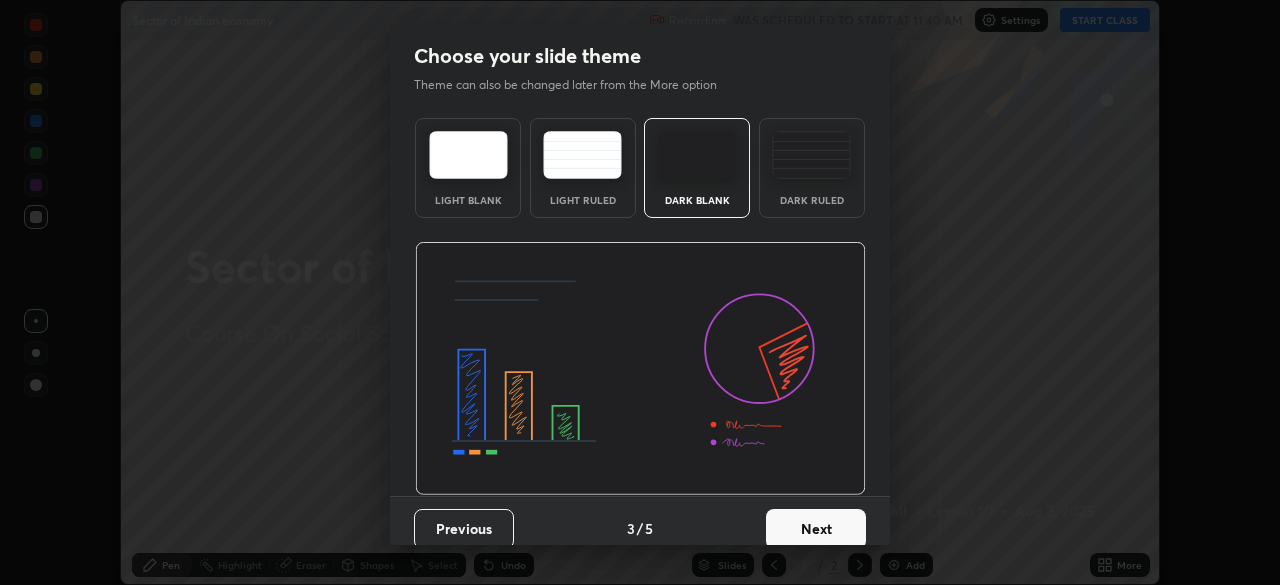 click on "Next" at bounding box center [816, 529] 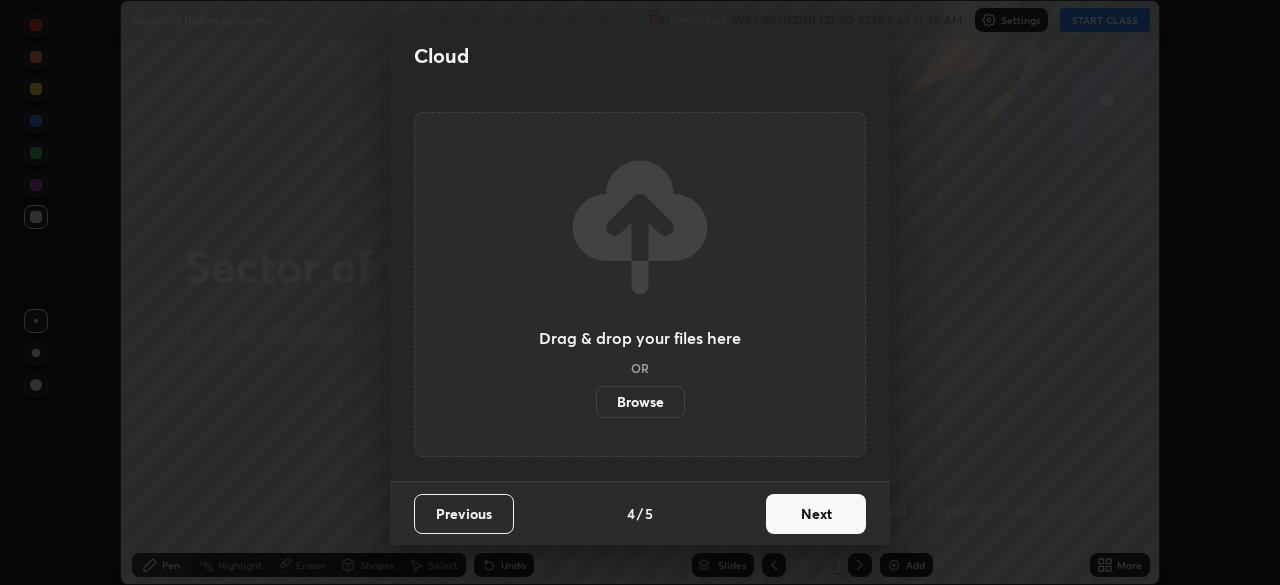 click on "Next" at bounding box center [816, 514] 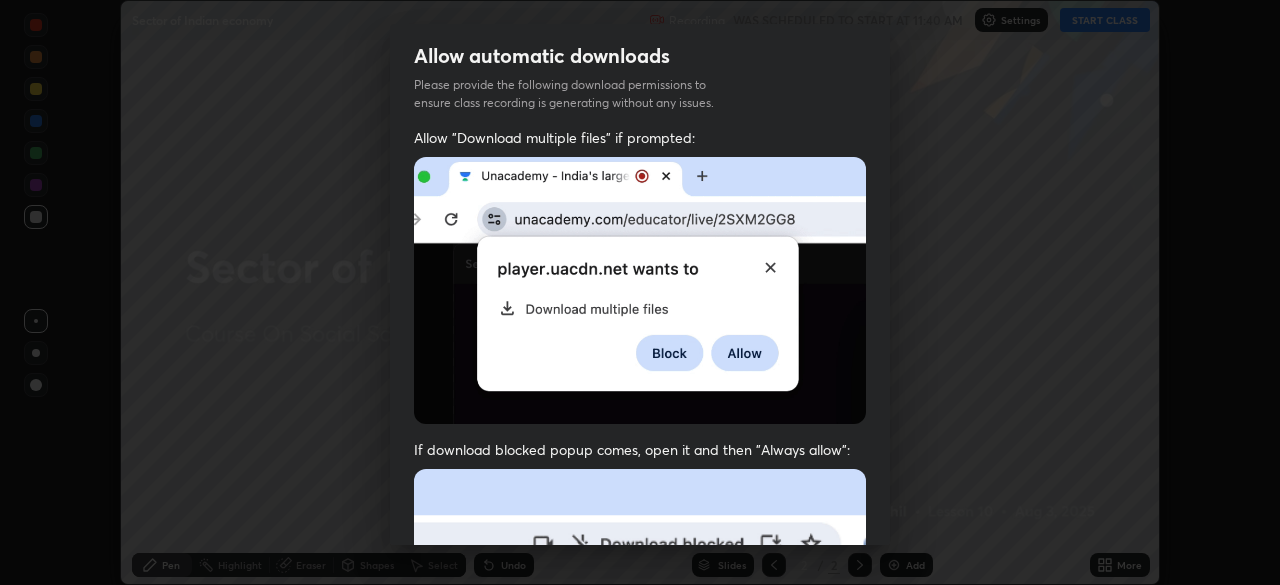 click at bounding box center [640, 687] 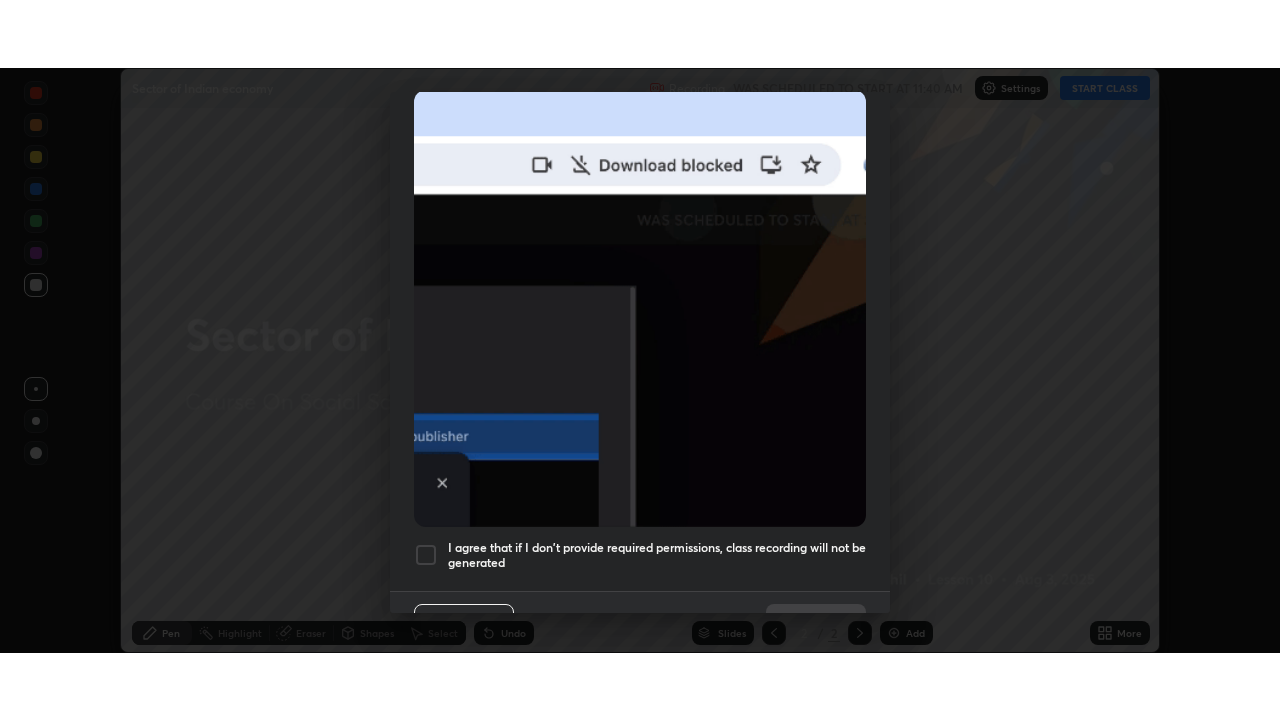scroll, scrollTop: 479, scrollLeft: 0, axis: vertical 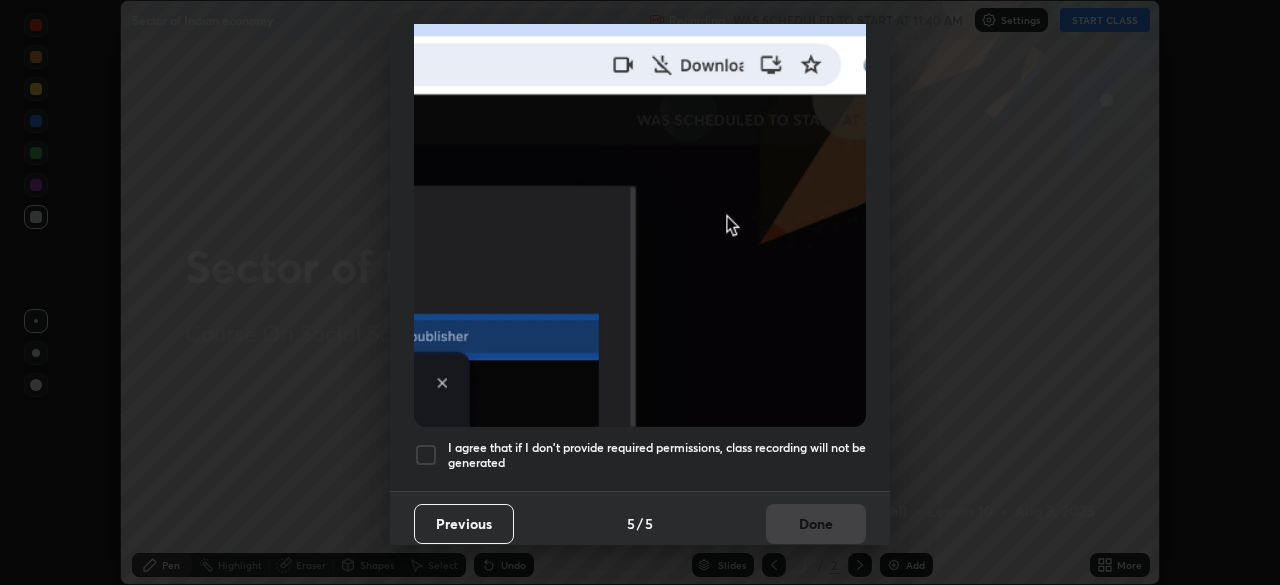 click on "I agree that if I don't provide required permissions, class recording will not be generated" at bounding box center (657, 455) 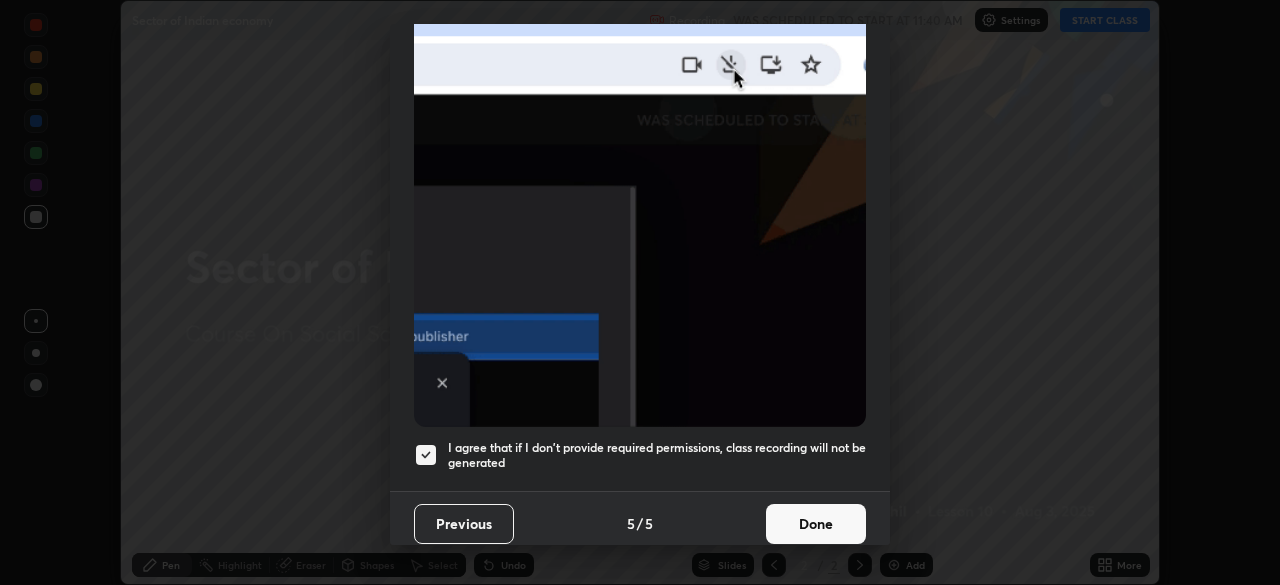 click on "Done" at bounding box center [816, 524] 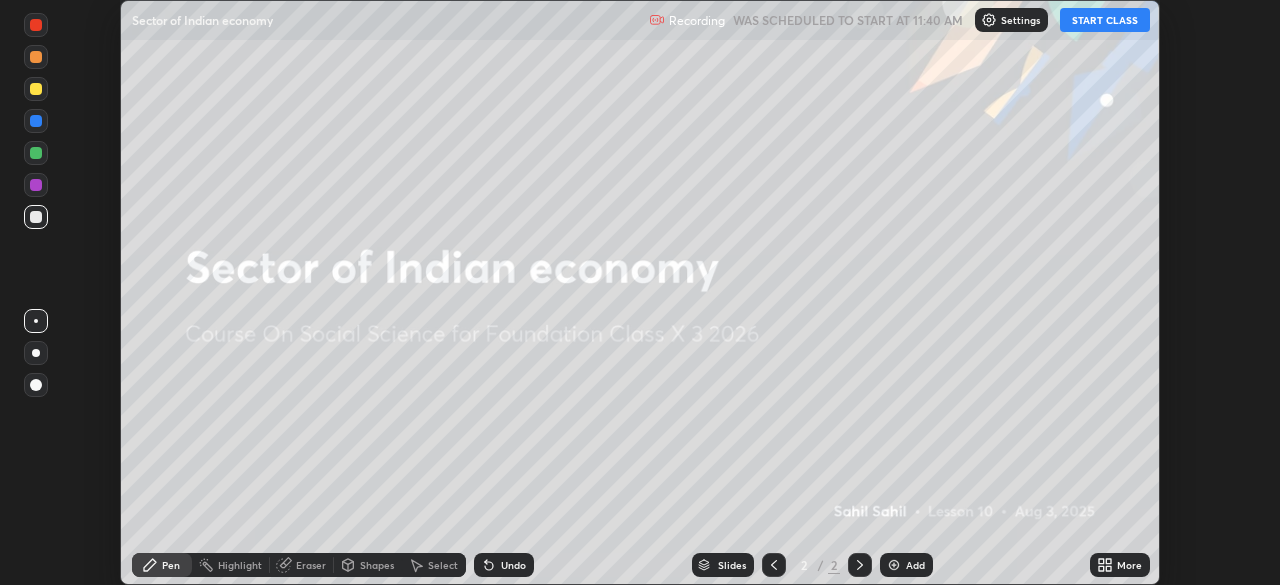 click on "START CLASS" at bounding box center (1105, 20) 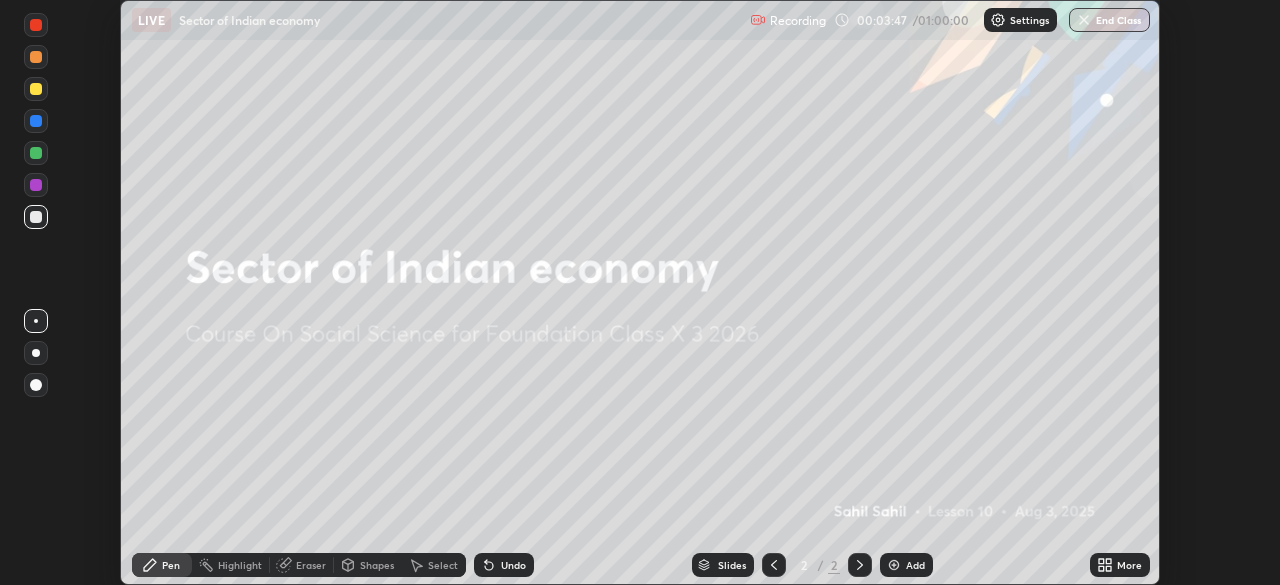 click 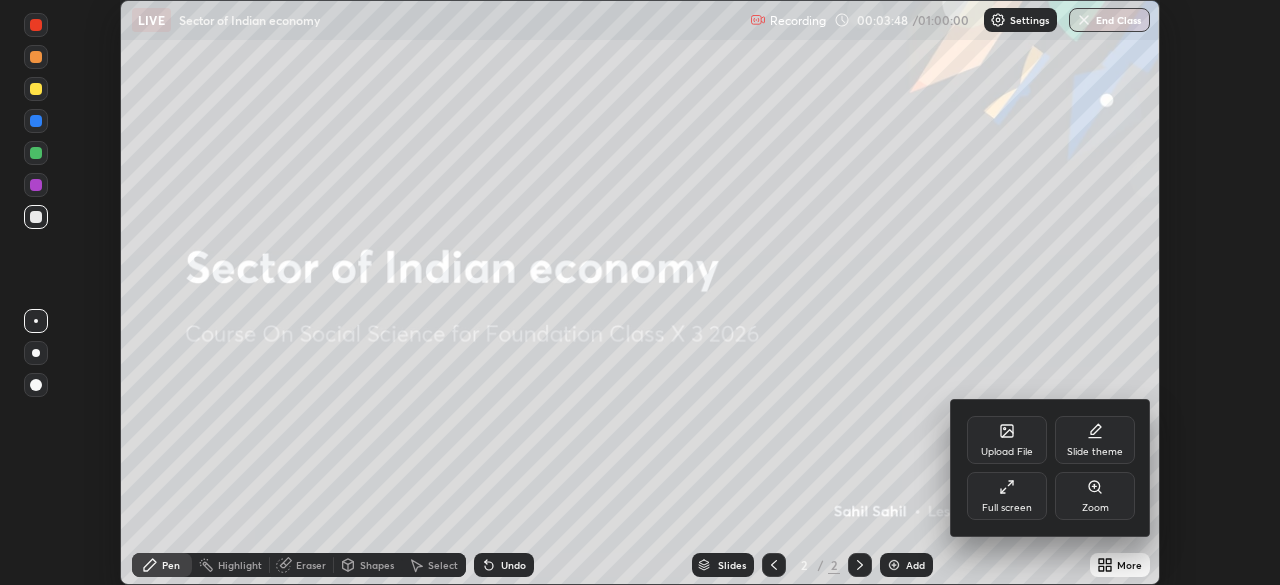 click on "Upload File" at bounding box center [1007, 440] 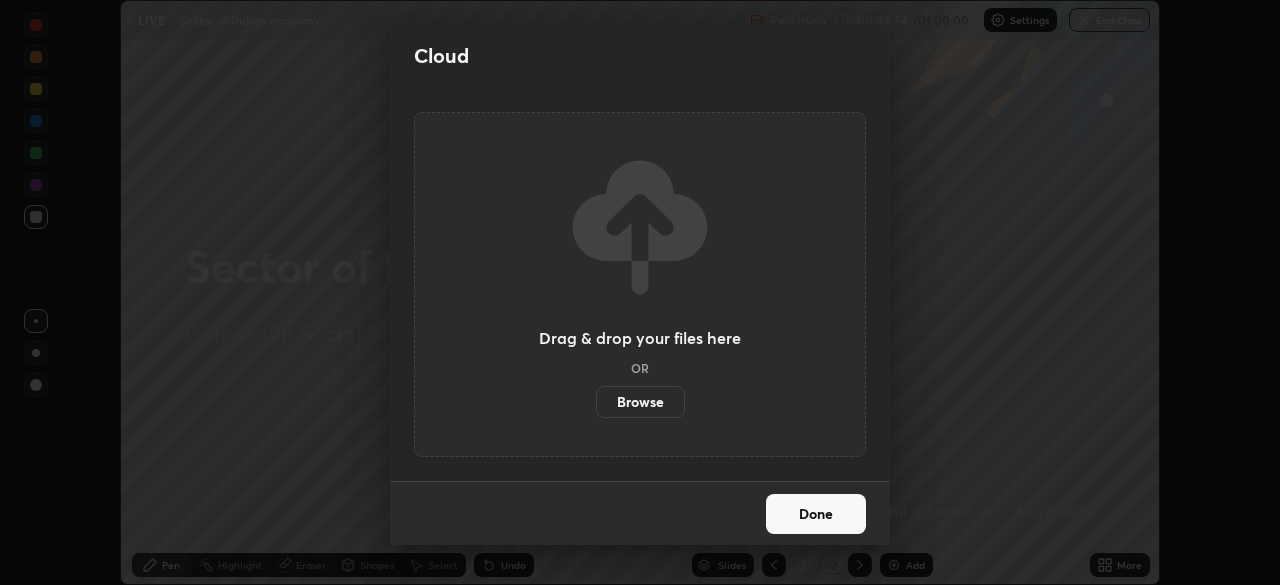 click on "Browse" at bounding box center (640, 402) 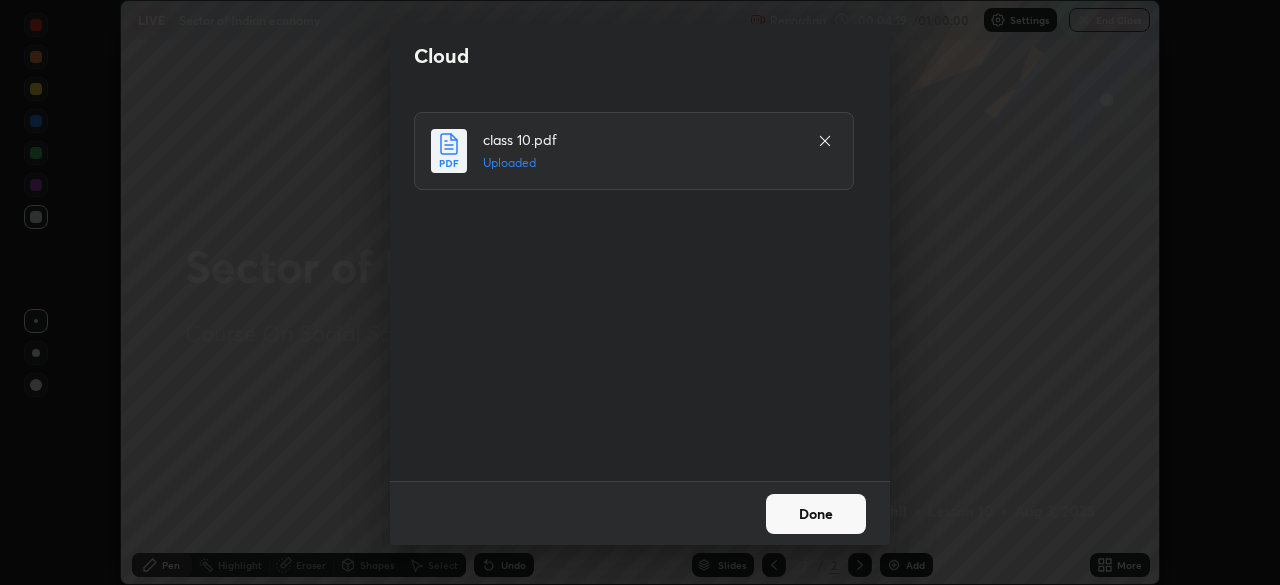 click on "Done" at bounding box center (816, 514) 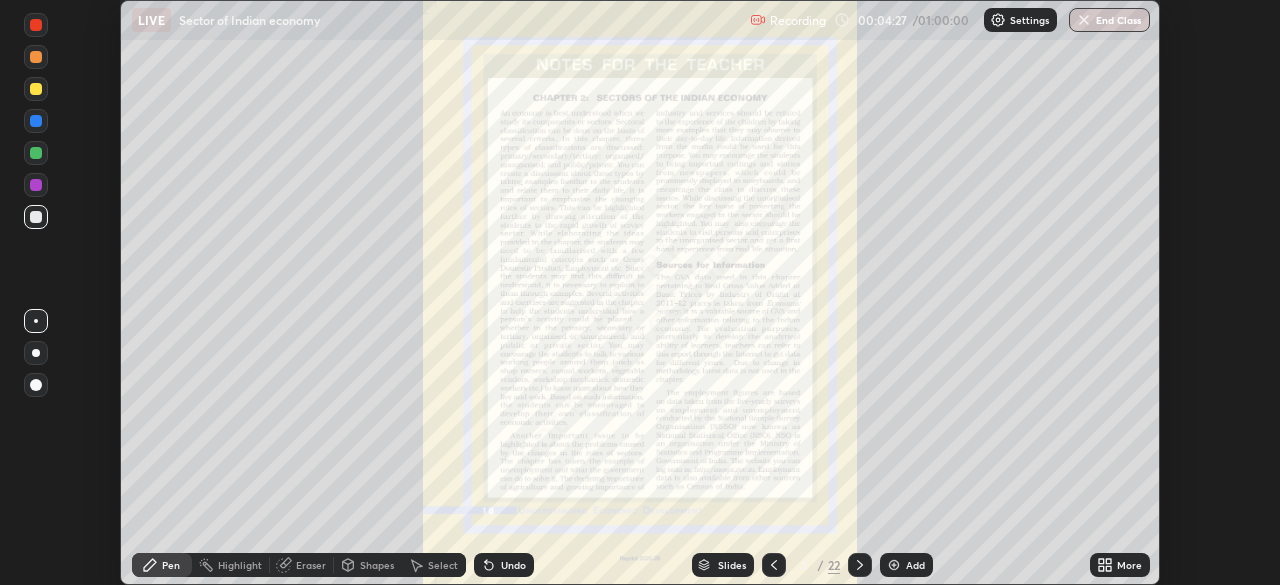 click on "More" at bounding box center (1129, 565) 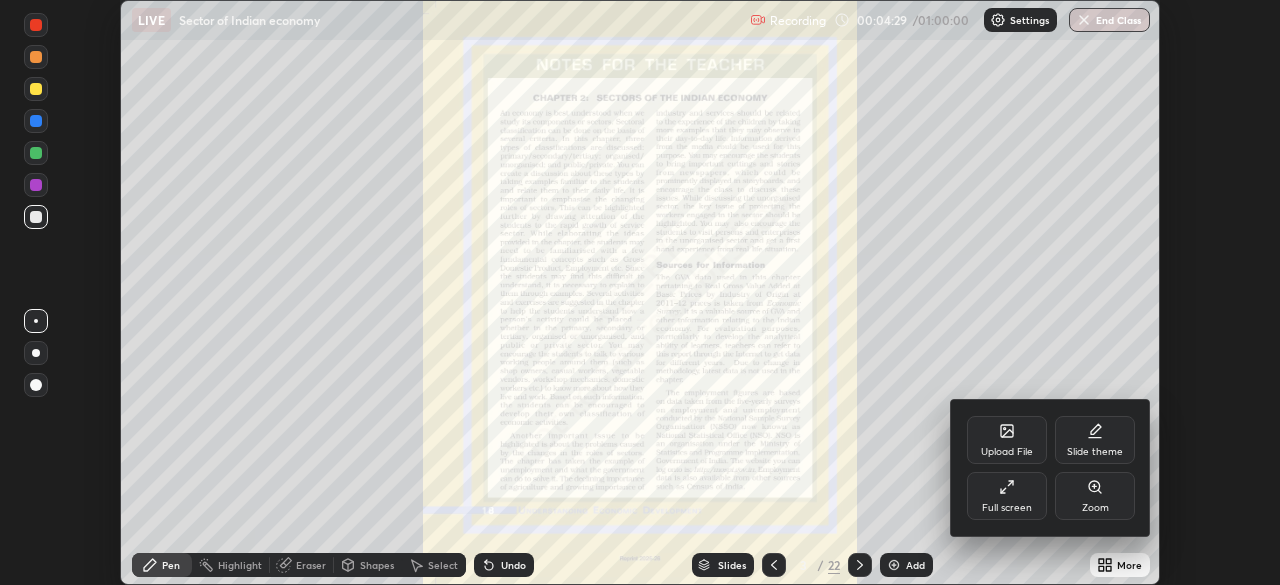 click on "Full screen" at bounding box center [1007, 496] 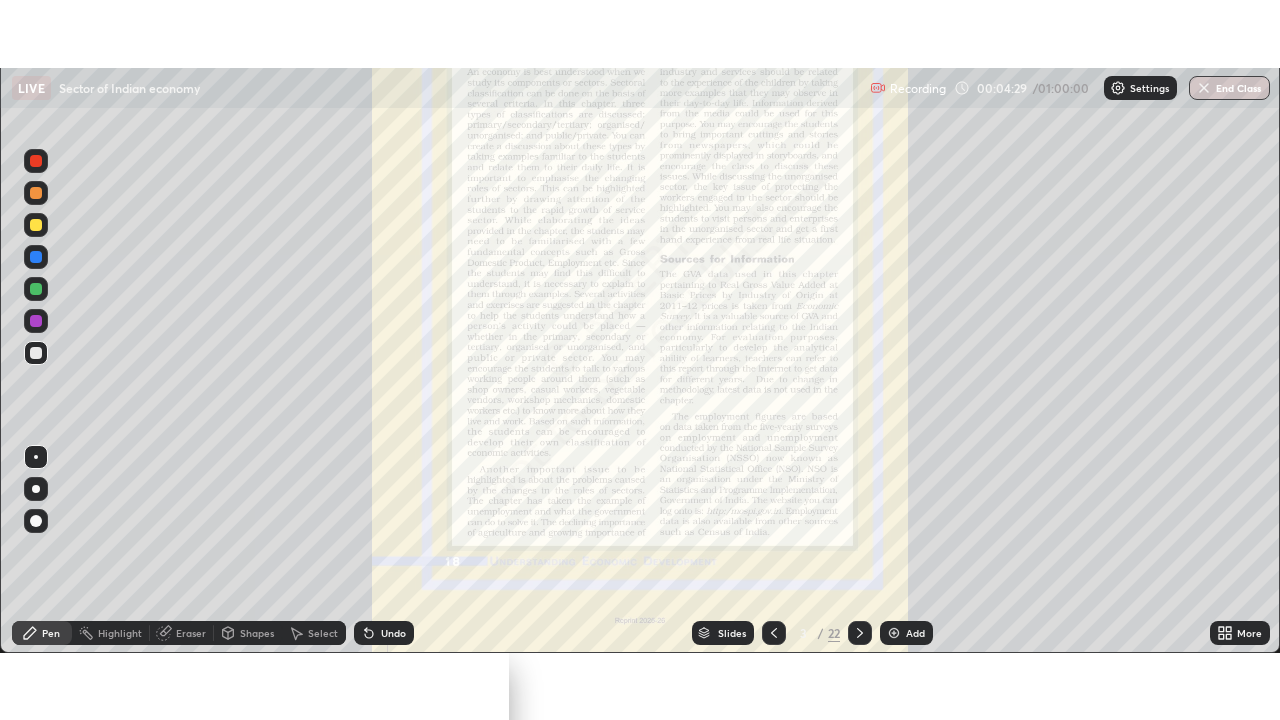 scroll, scrollTop: 99280, scrollLeft: 98720, axis: both 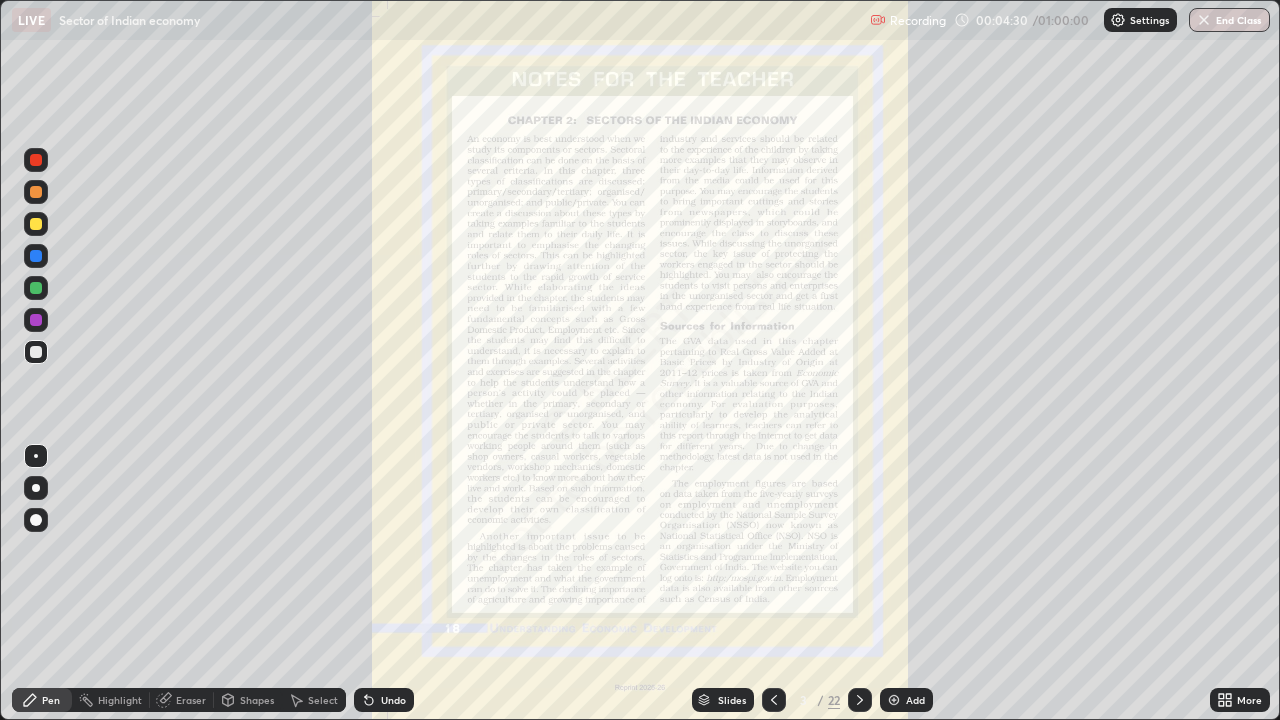 click 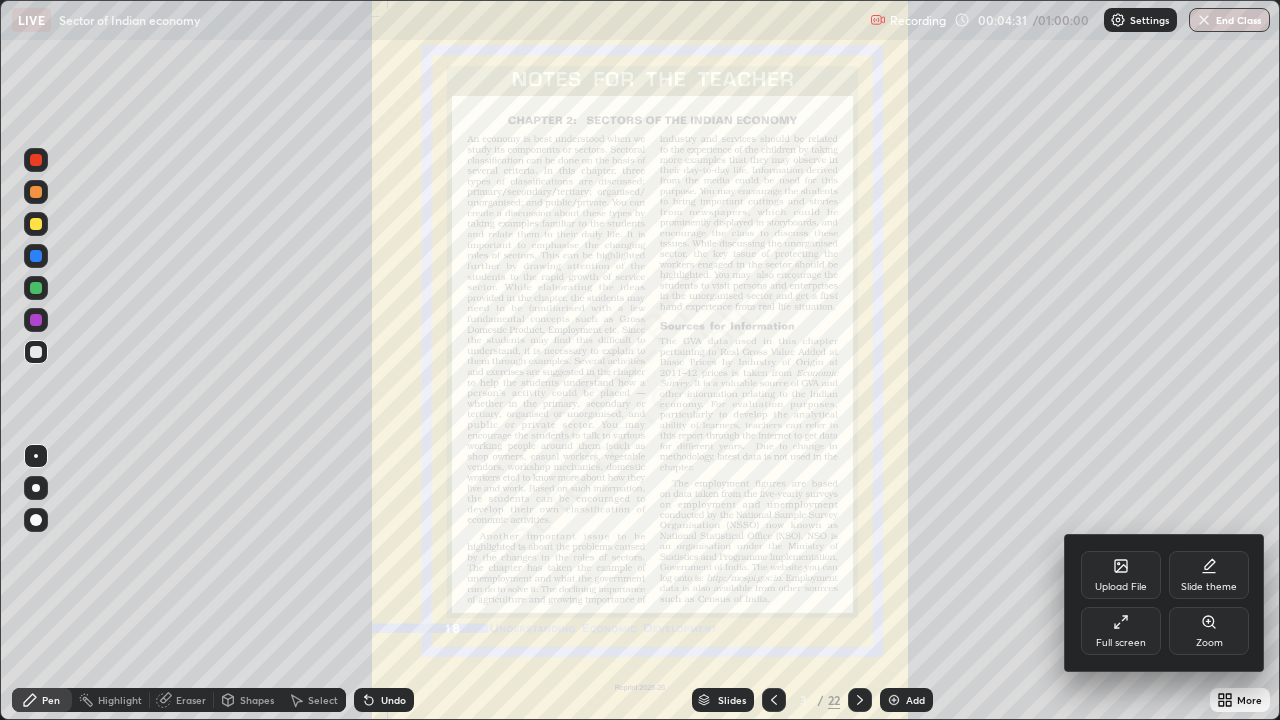 click on "Zoom" at bounding box center (1209, 631) 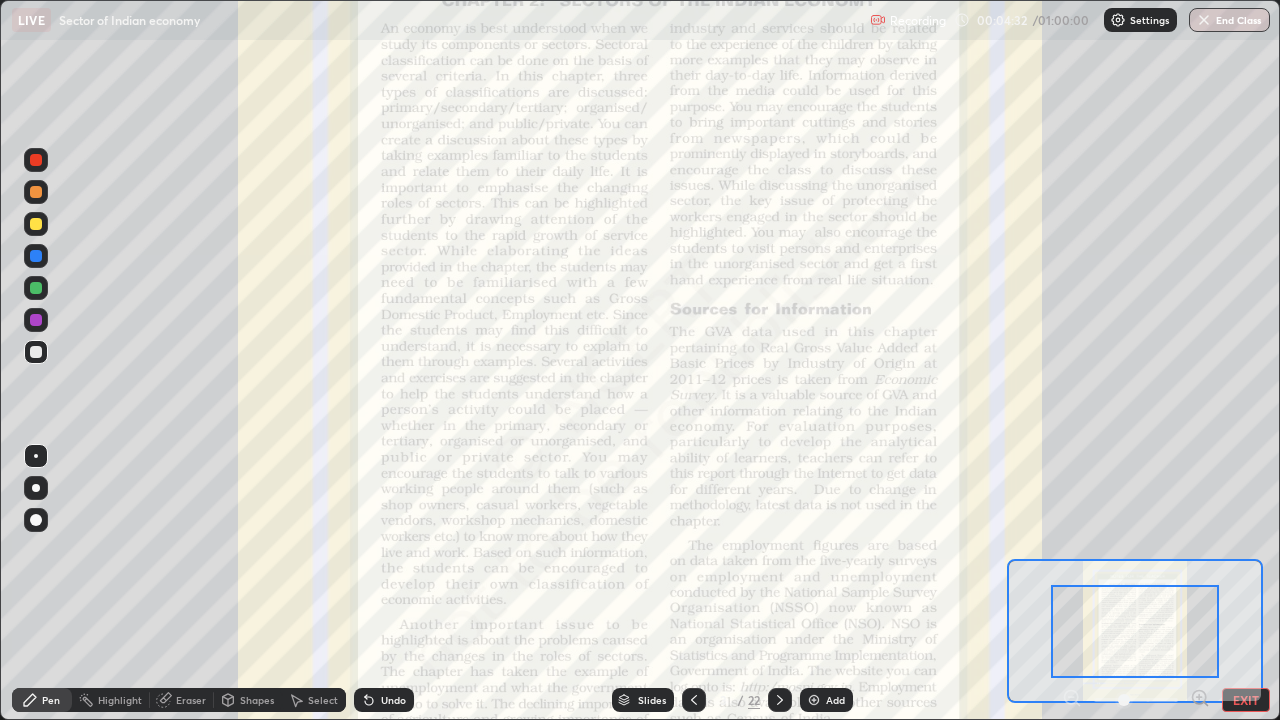 click 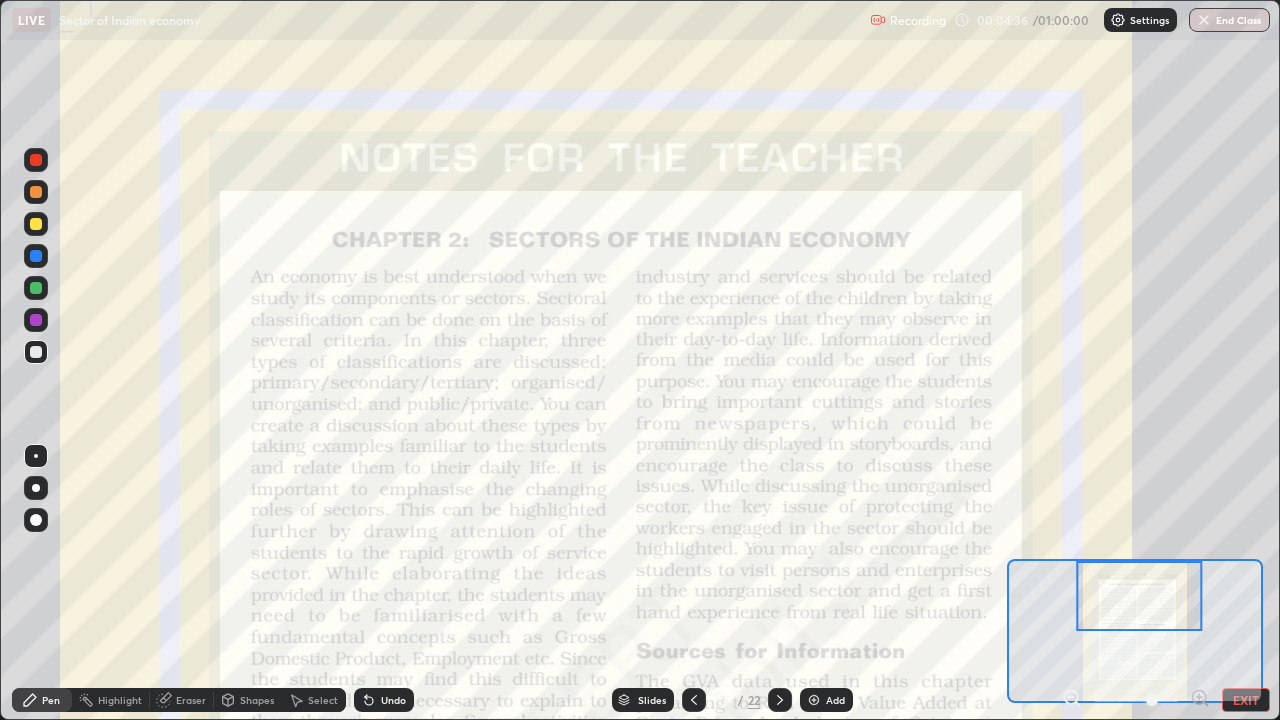 click 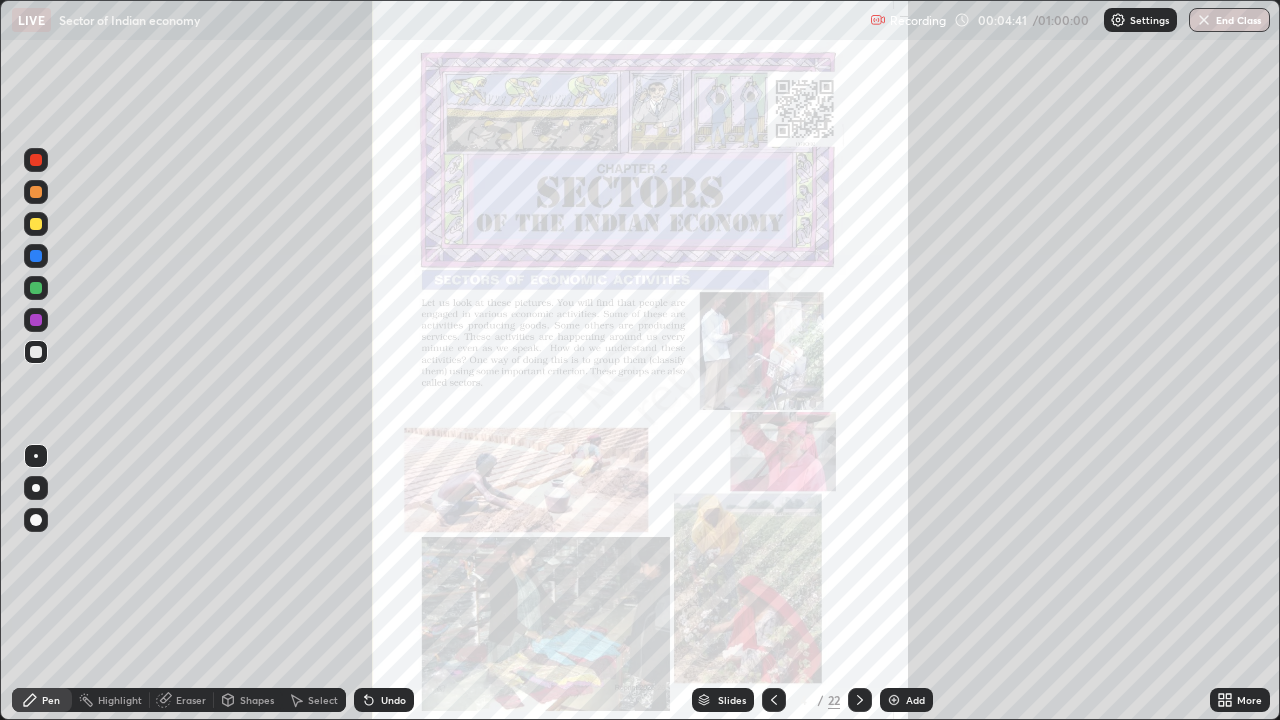 click on "More" at bounding box center [1249, 700] 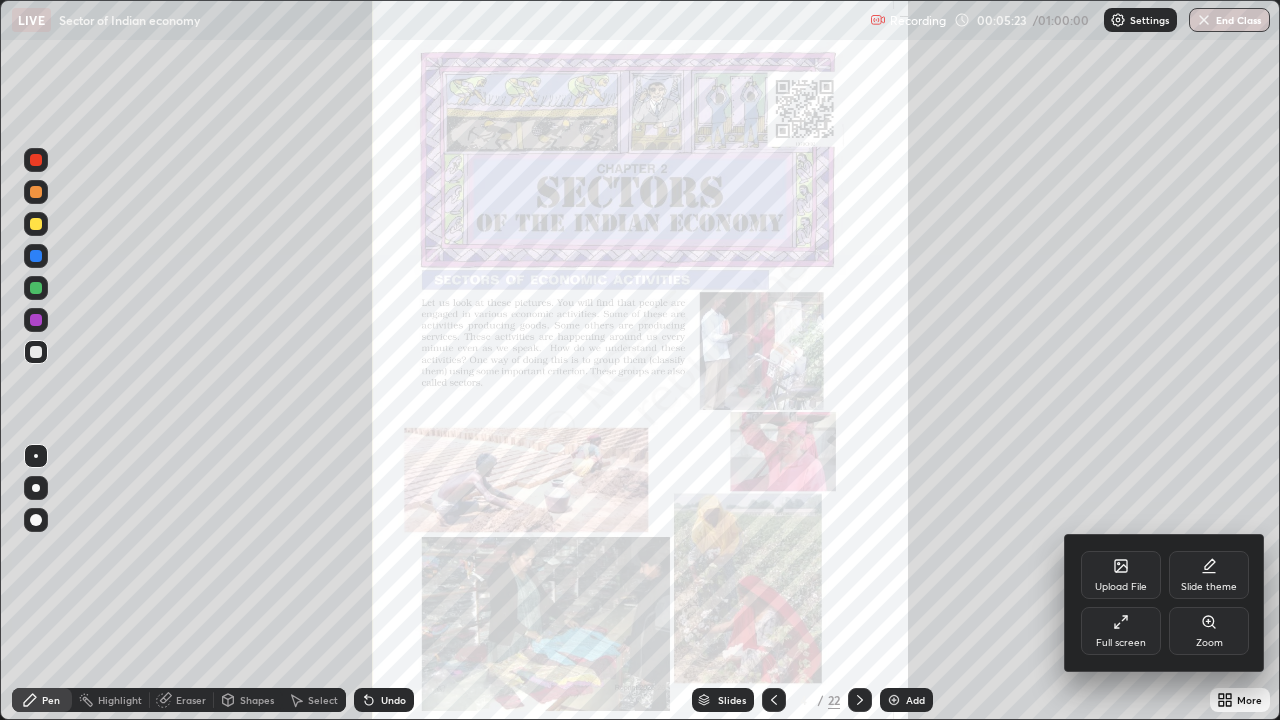 click at bounding box center (640, 360) 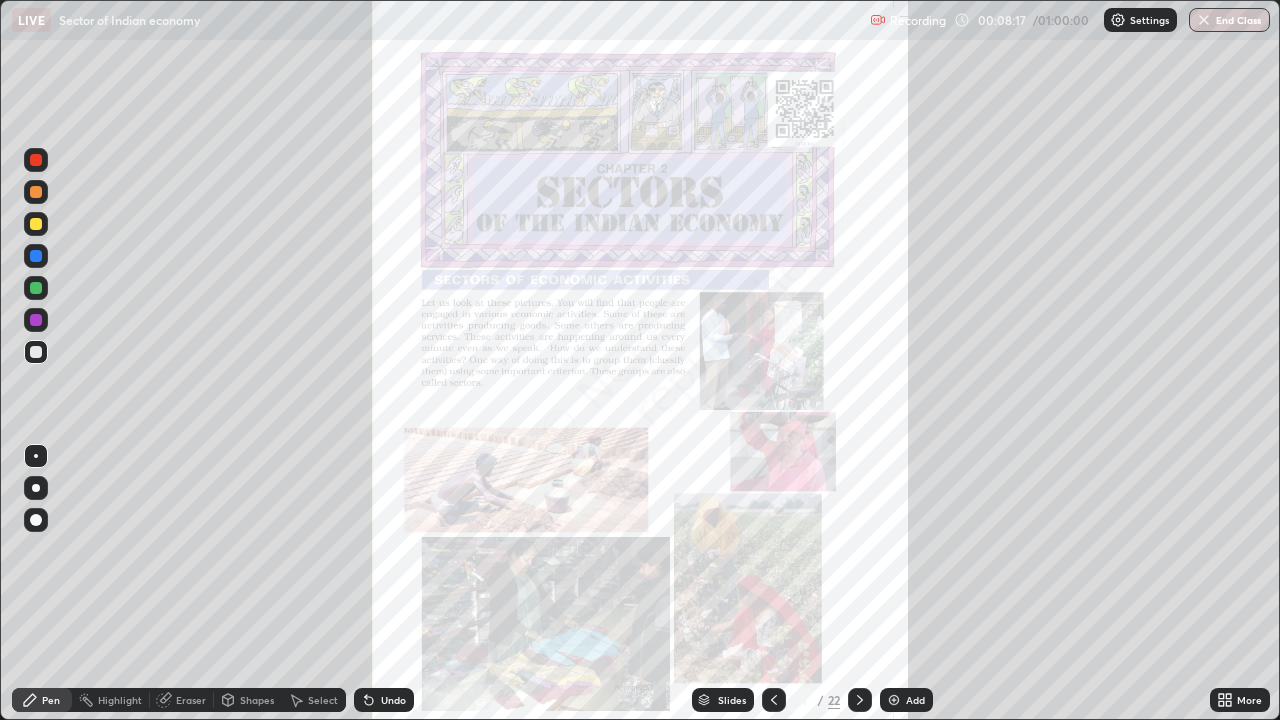 click 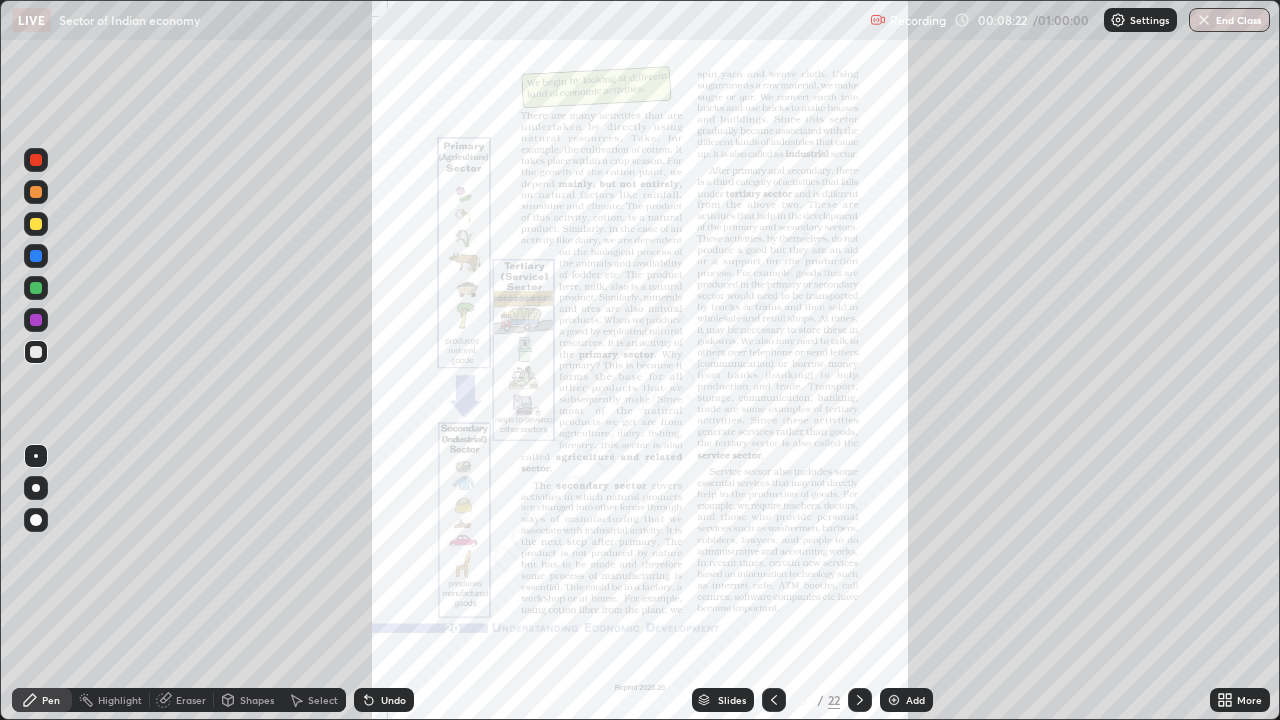 click 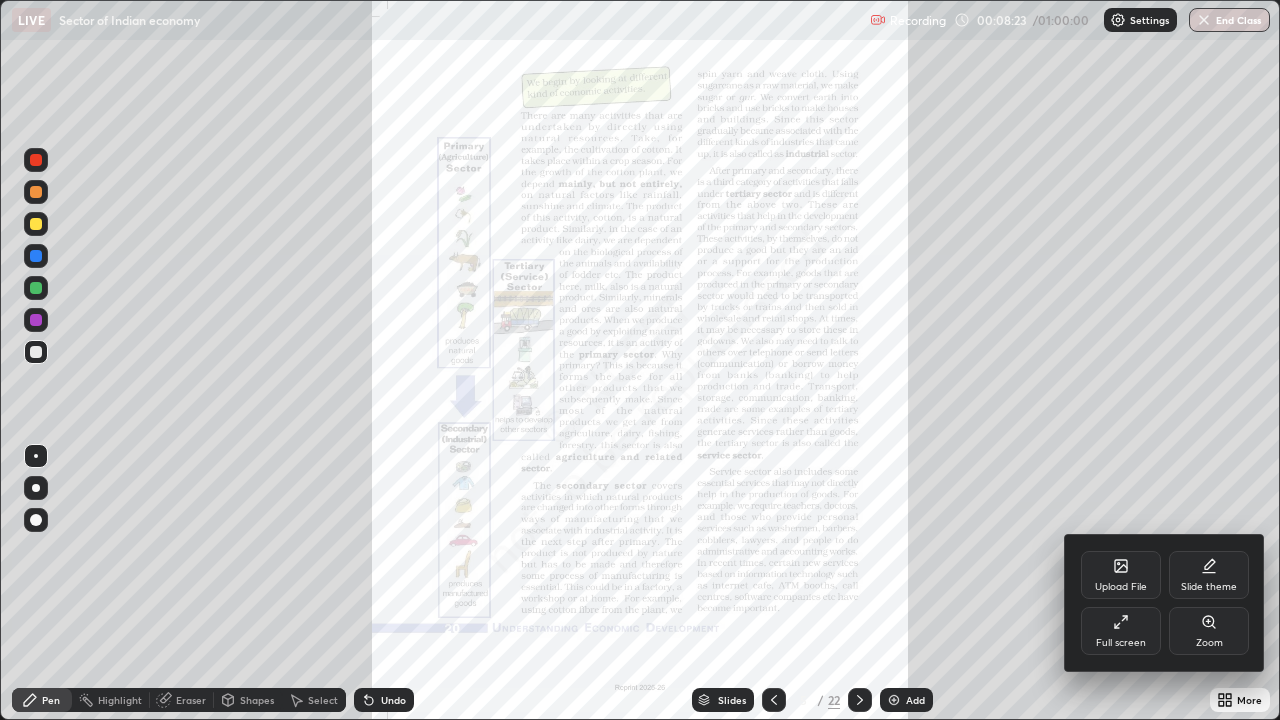 click on "Zoom" at bounding box center (1209, 643) 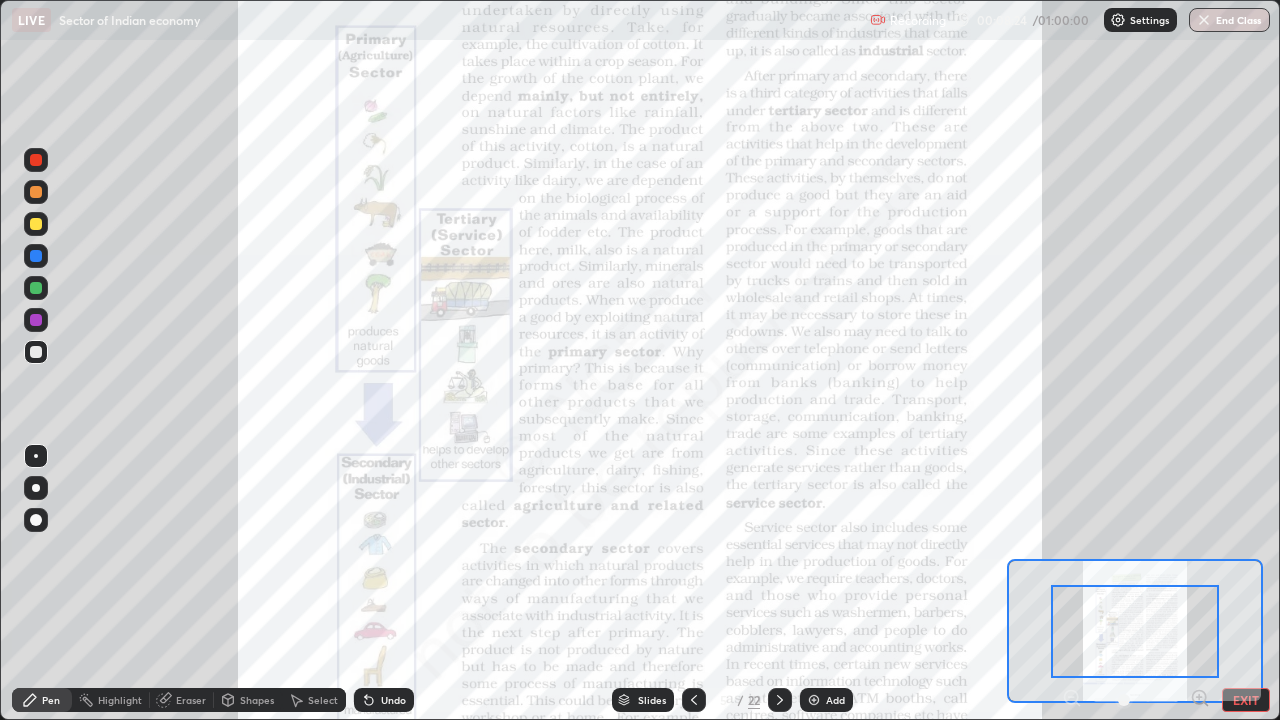 click 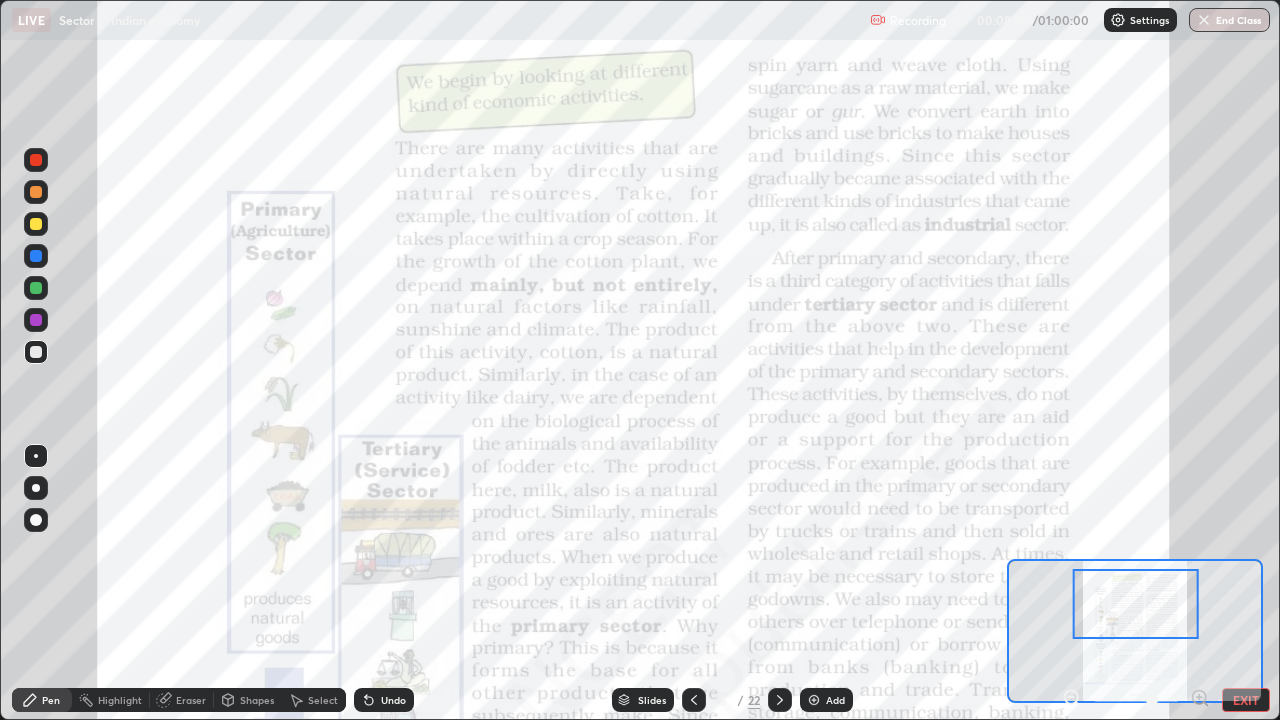 click at bounding box center [36, 192] 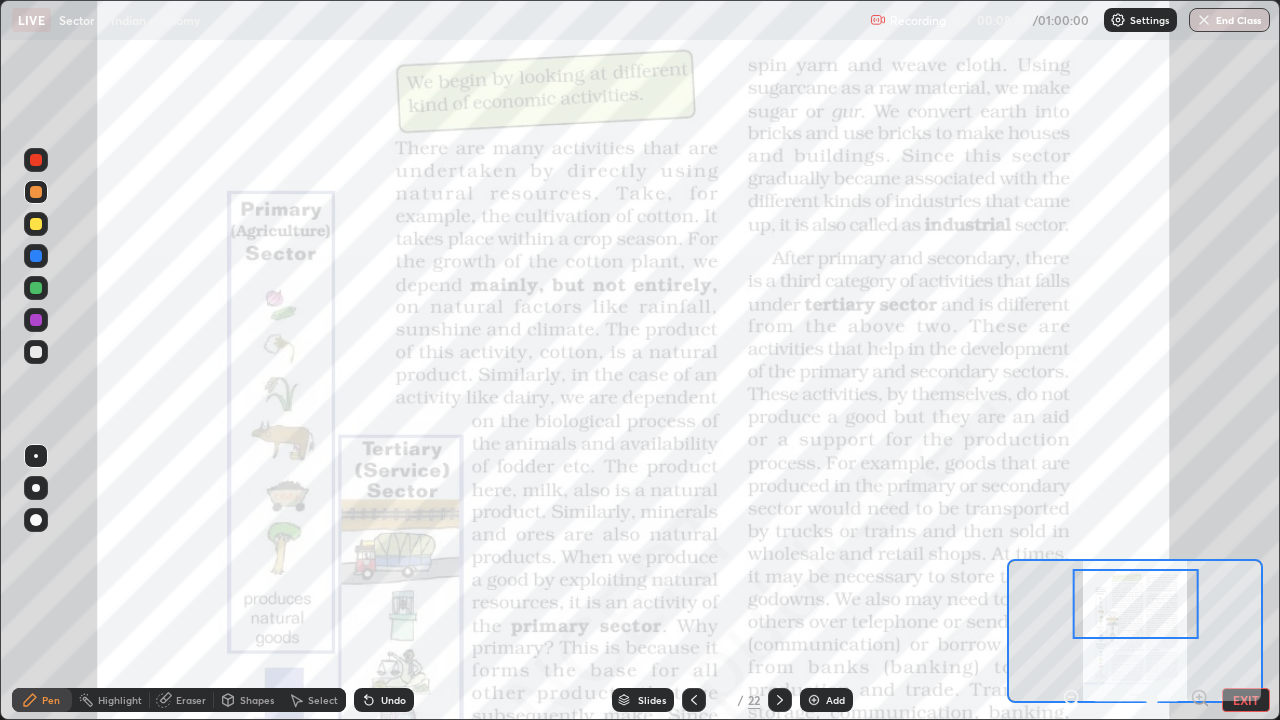 click at bounding box center [36, 192] 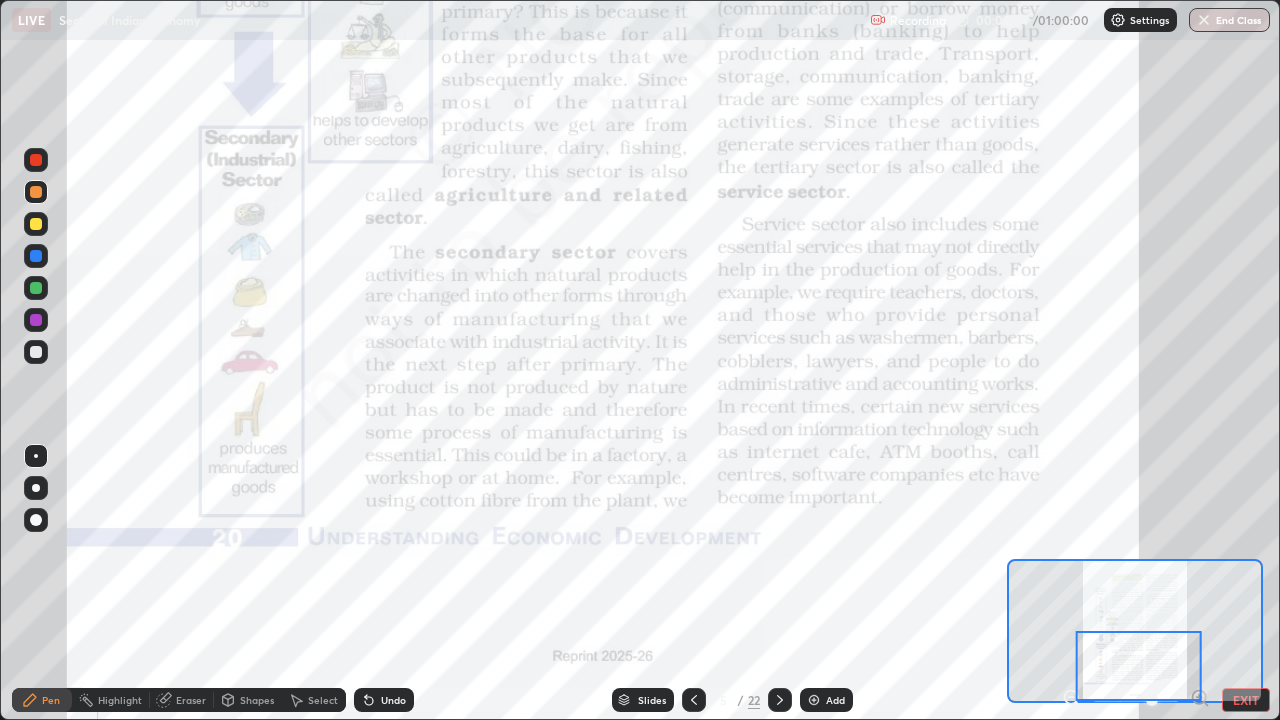 click at bounding box center [780, 700] 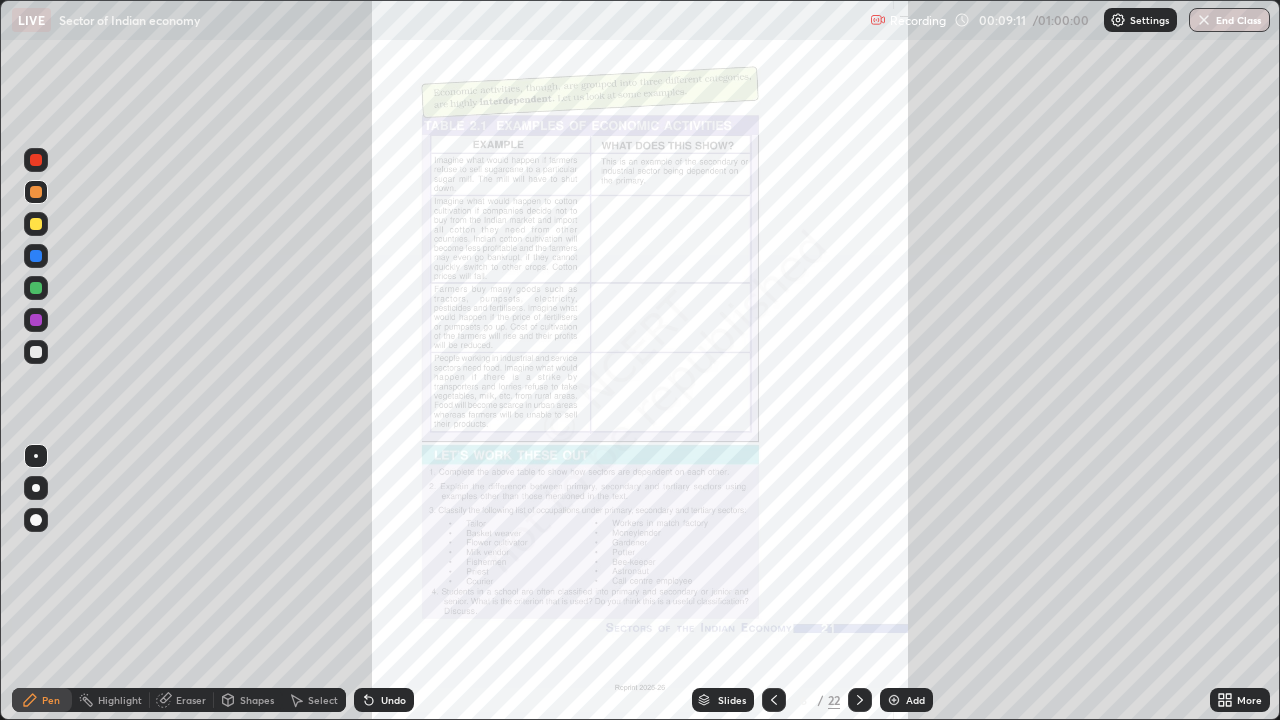 click 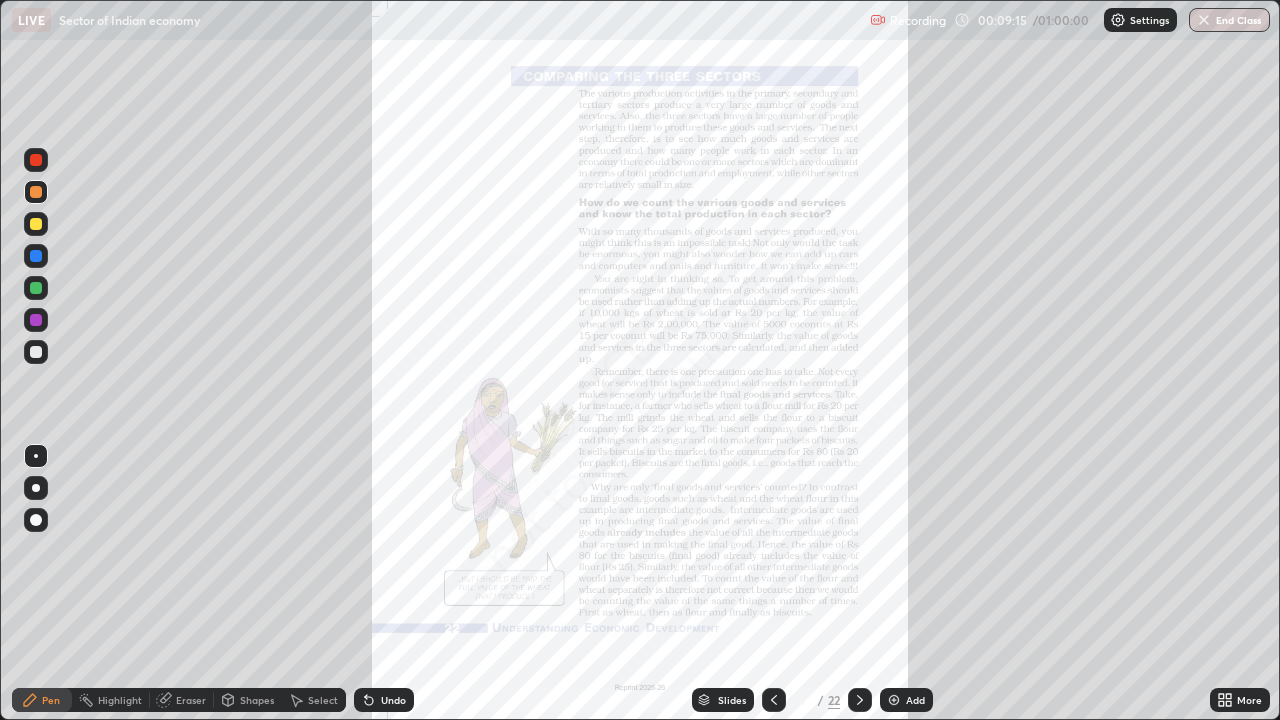 click 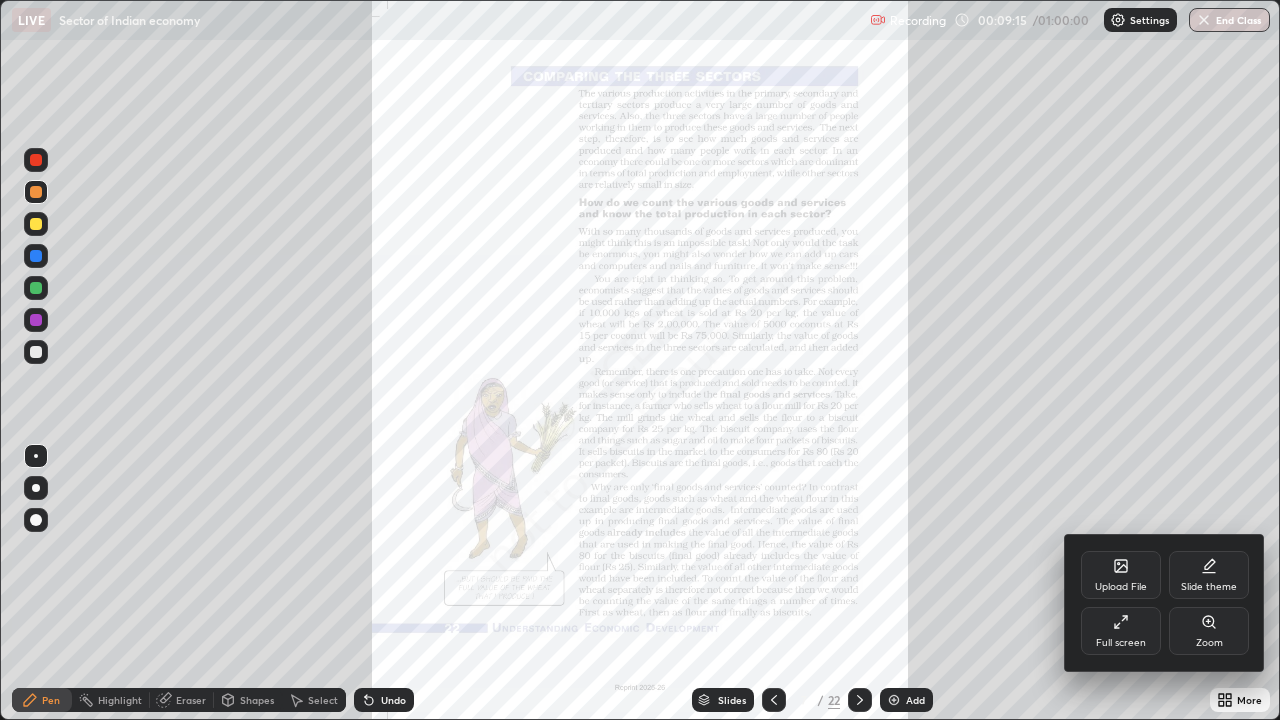 click on "Zoom" at bounding box center [1209, 643] 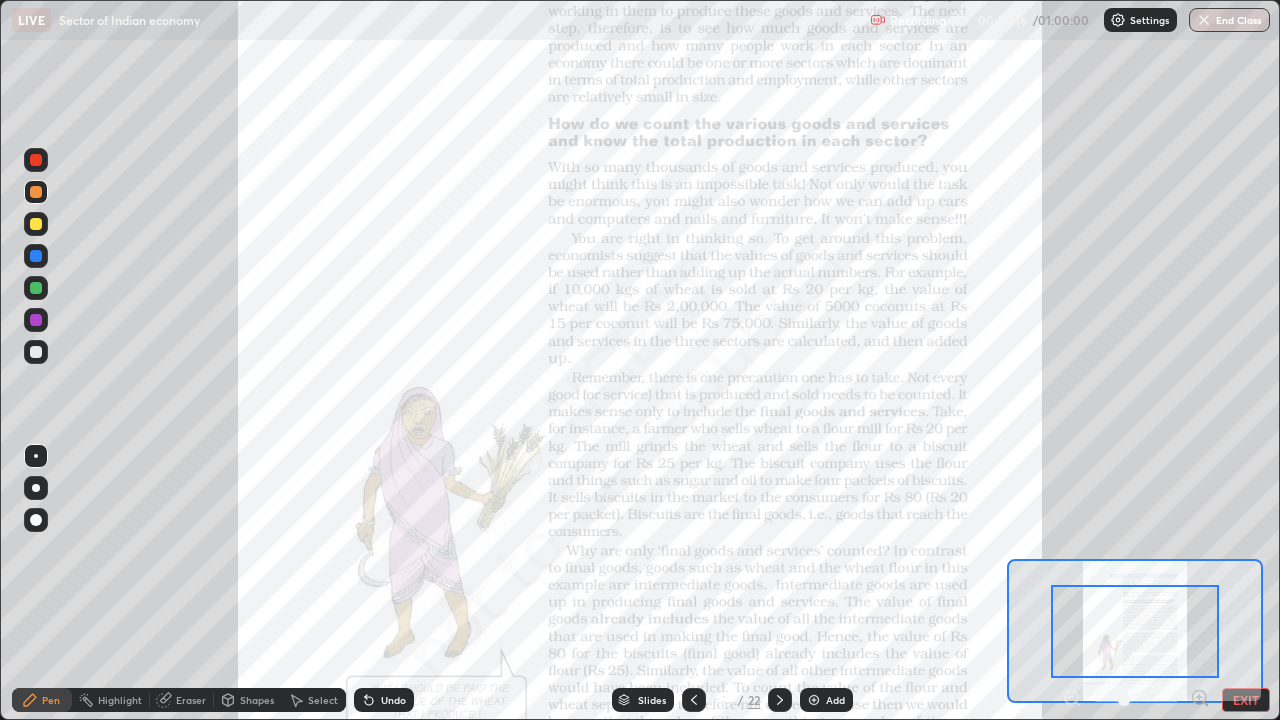 click 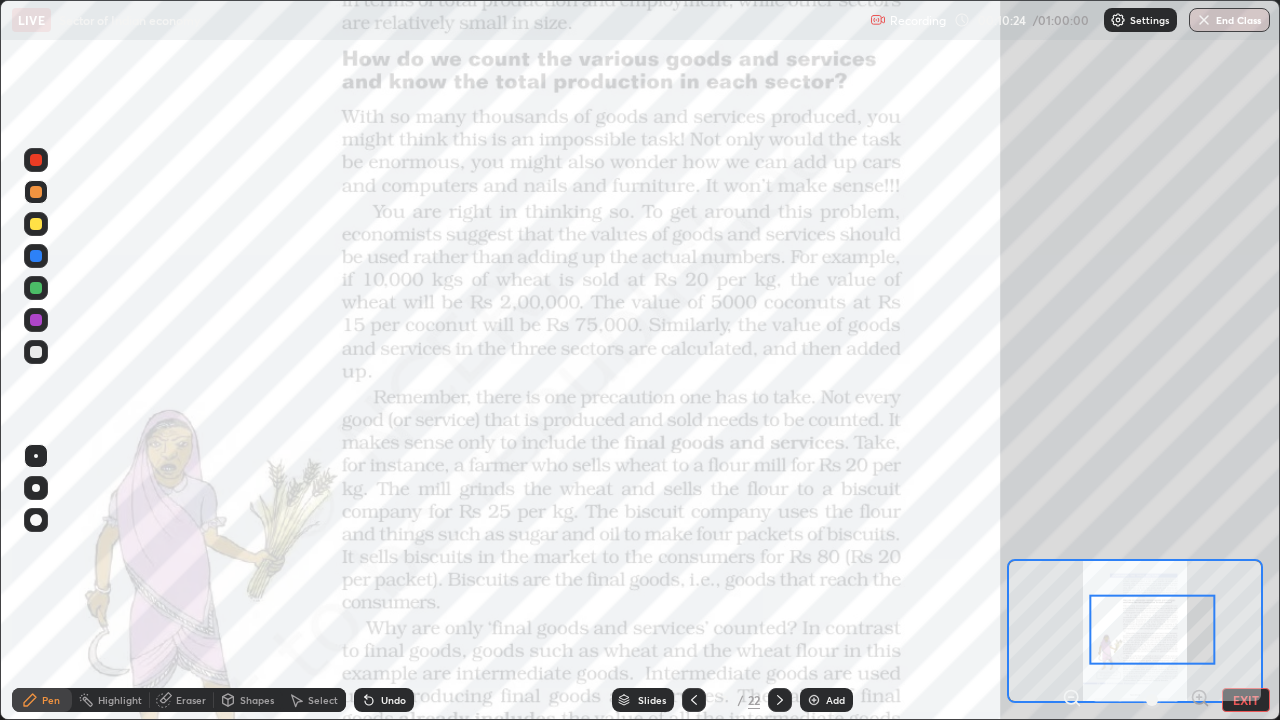 click 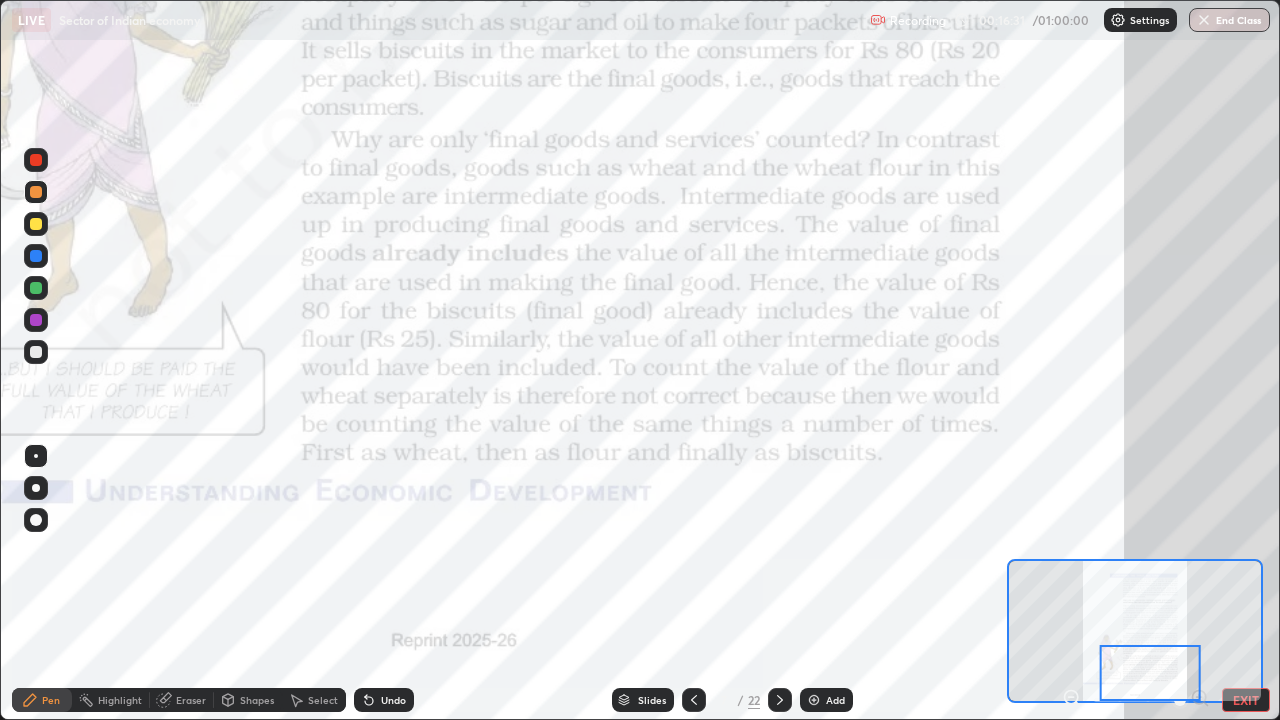 click 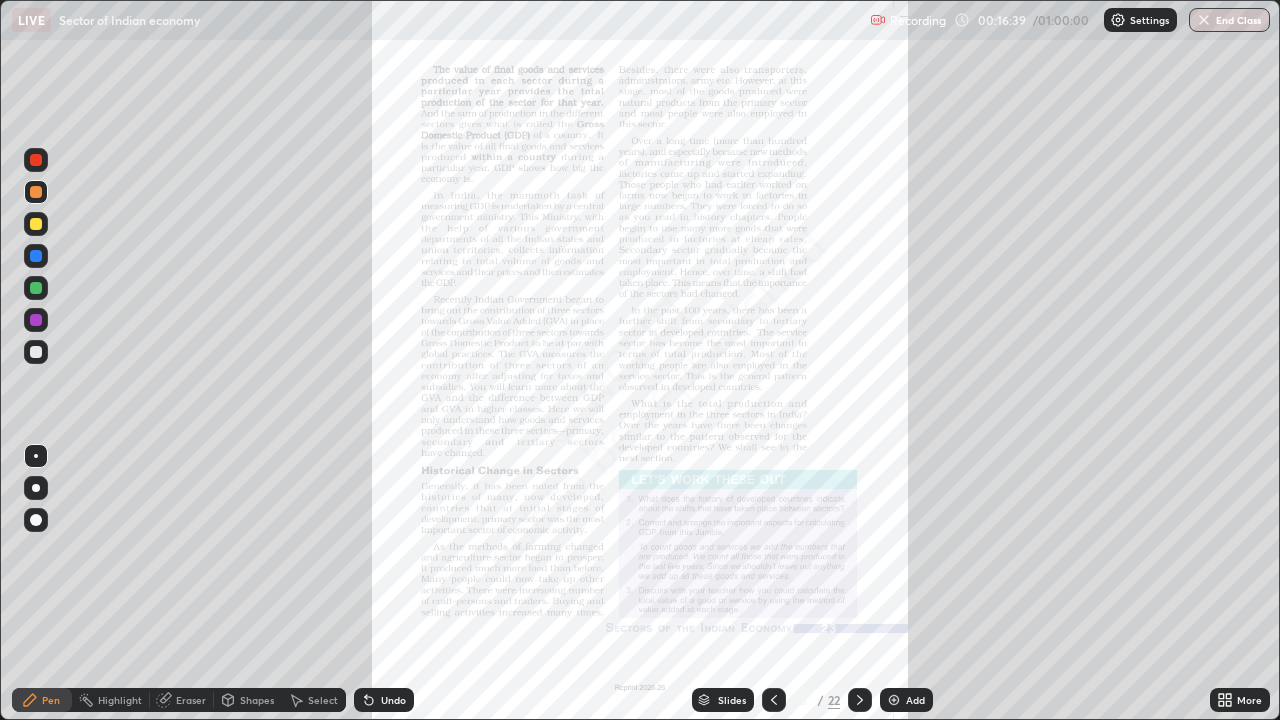 click on "Slides" at bounding box center [732, 700] 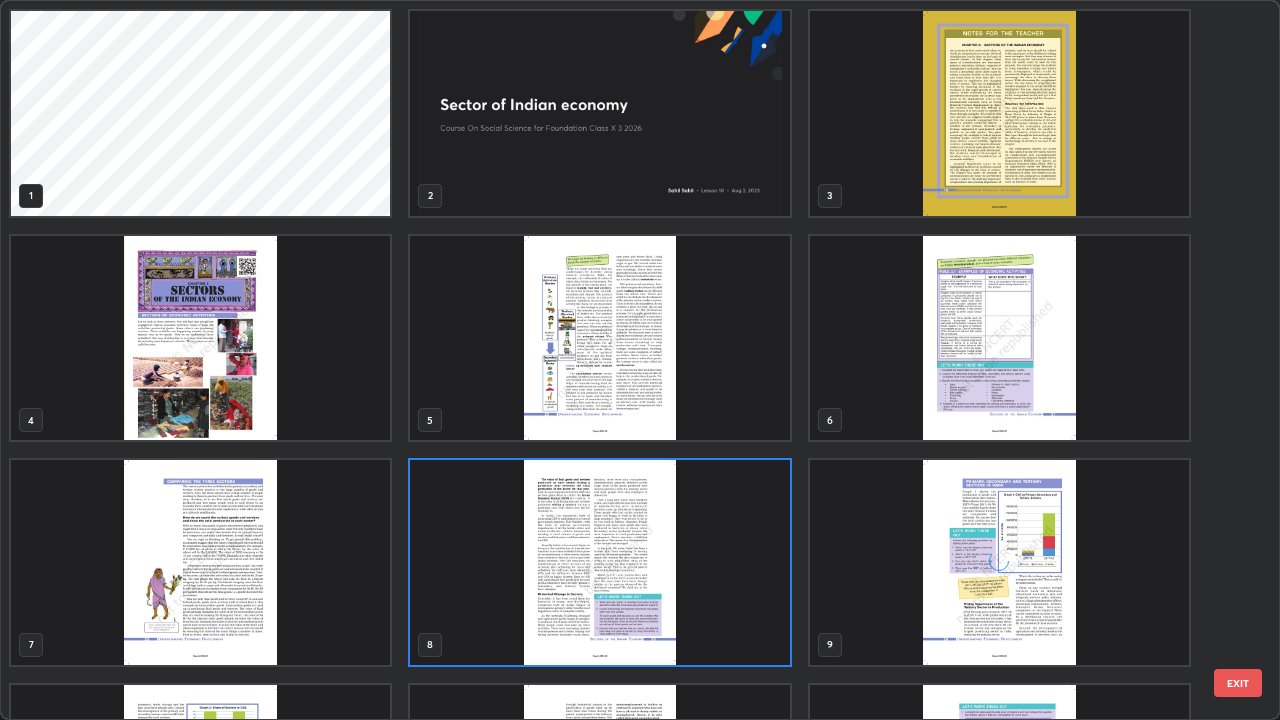 scroll, scrollTop: 7, scrollLeft: 11, axis: both 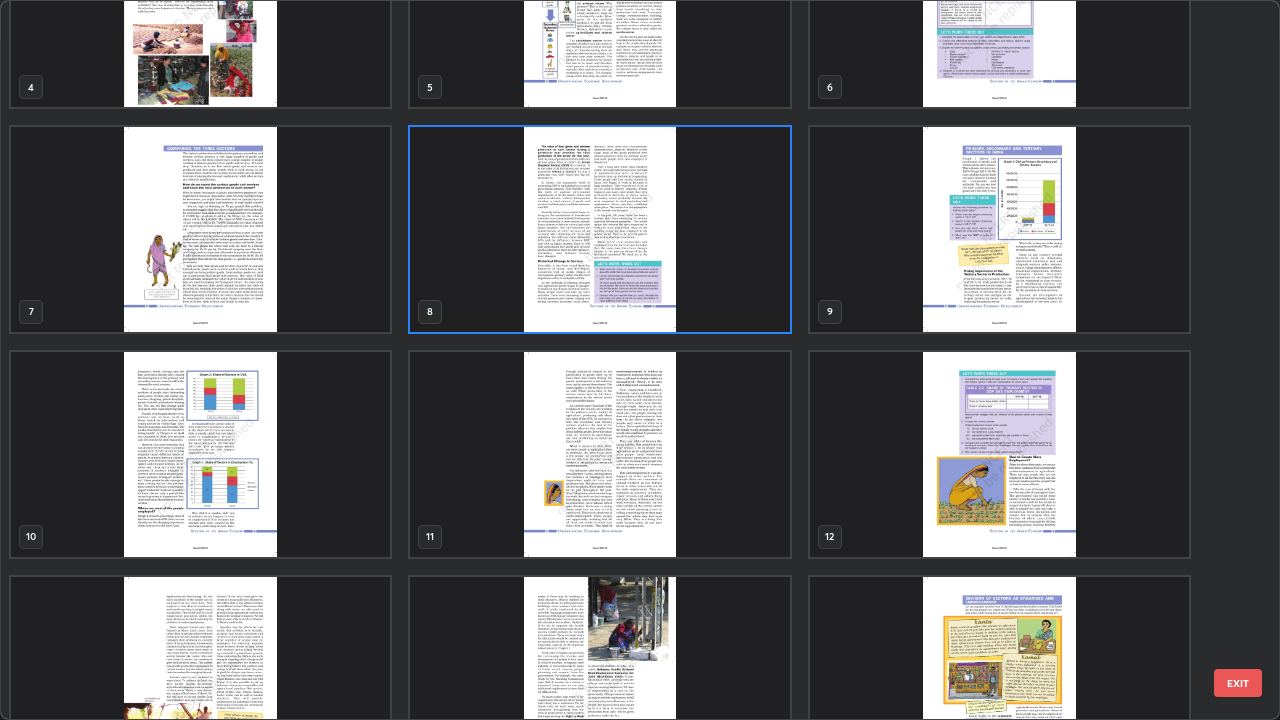 click at bounding box center [599, 229] 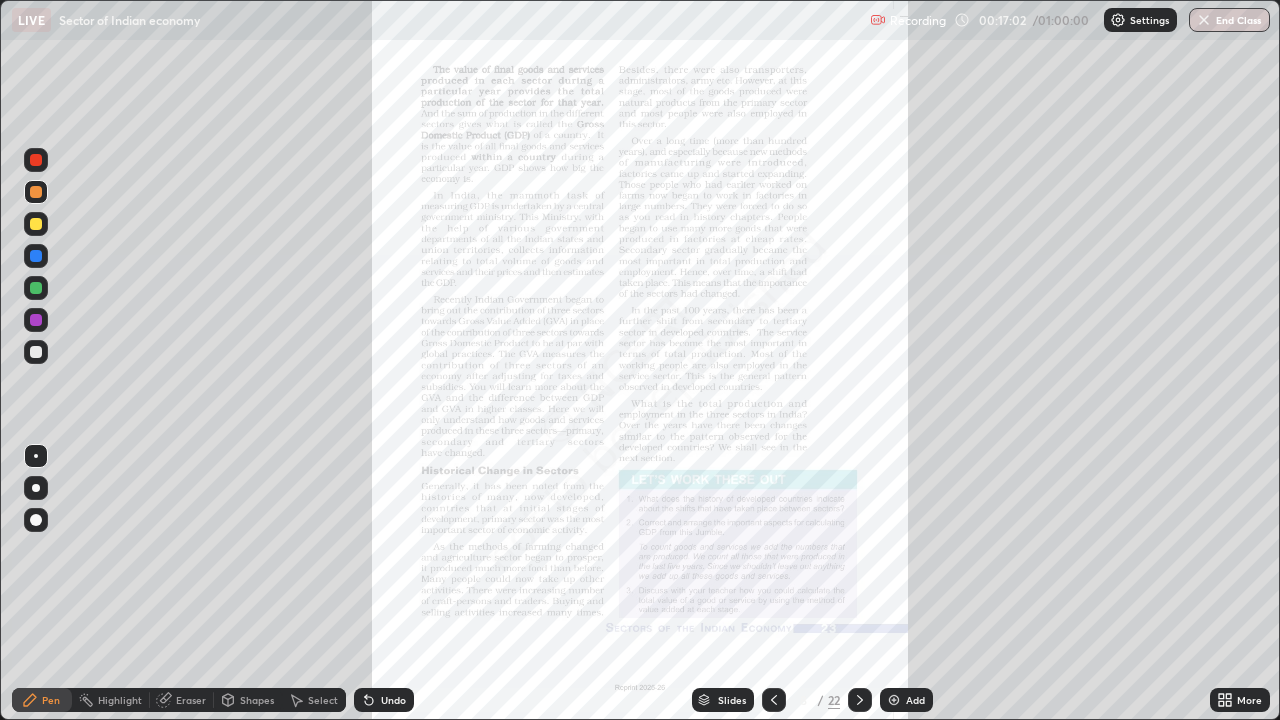 click at bounding box center (599, 229) 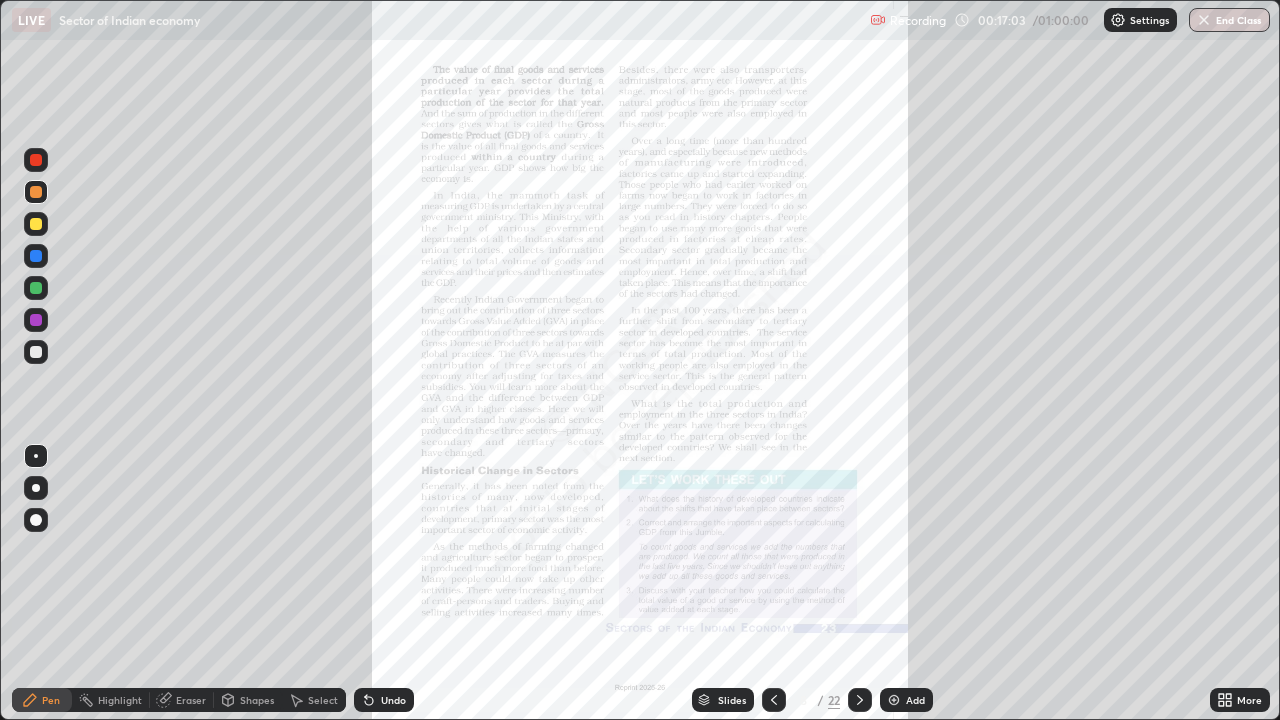 click on "More" at bounding box center [1240, 700] 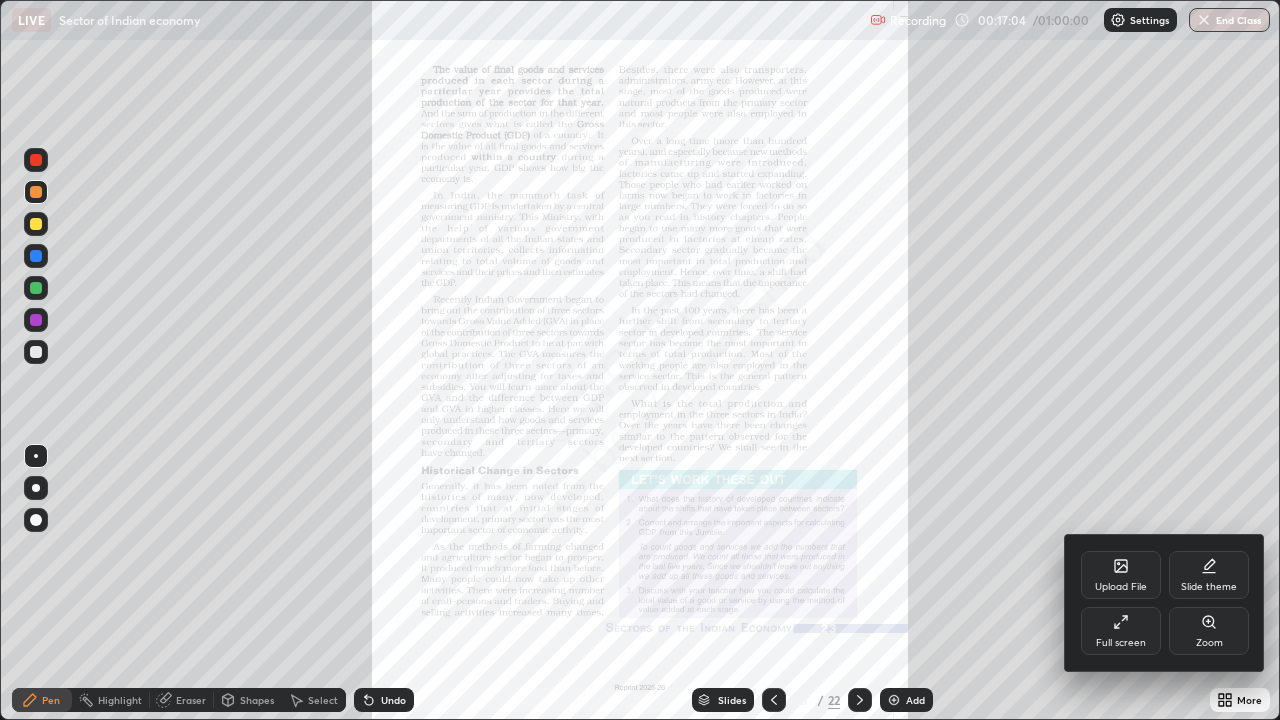 click 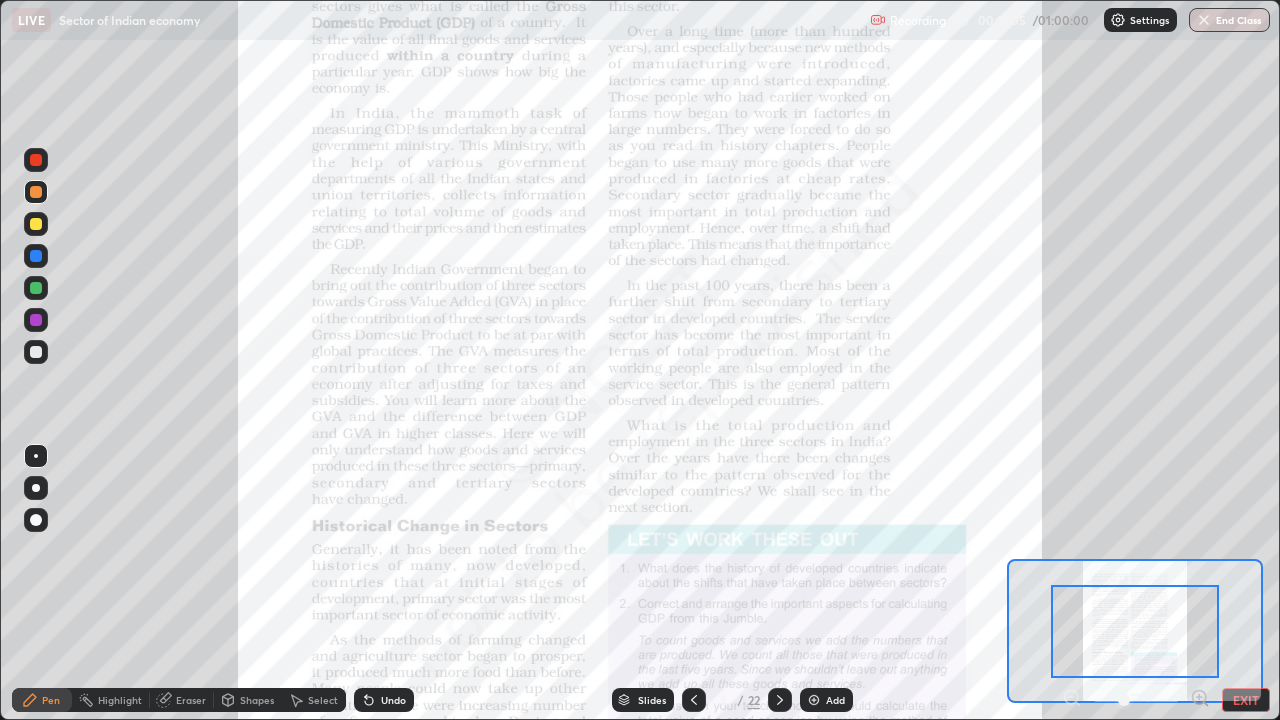 click 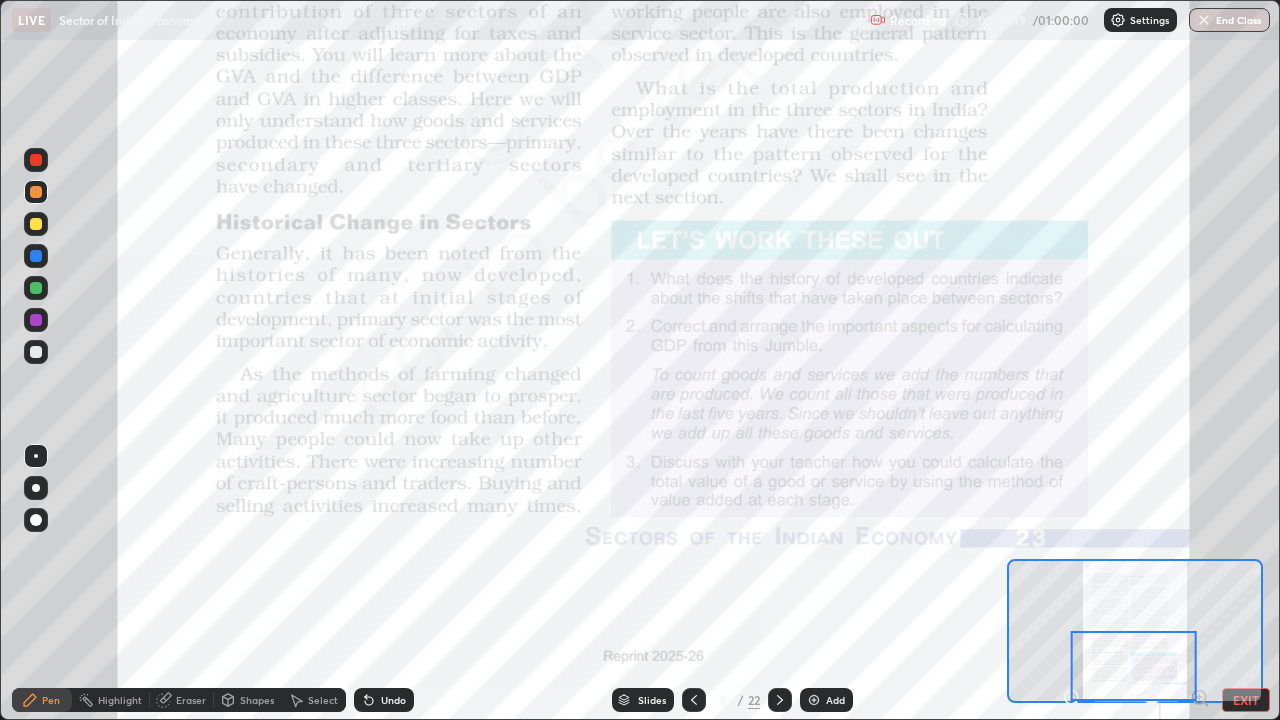 click 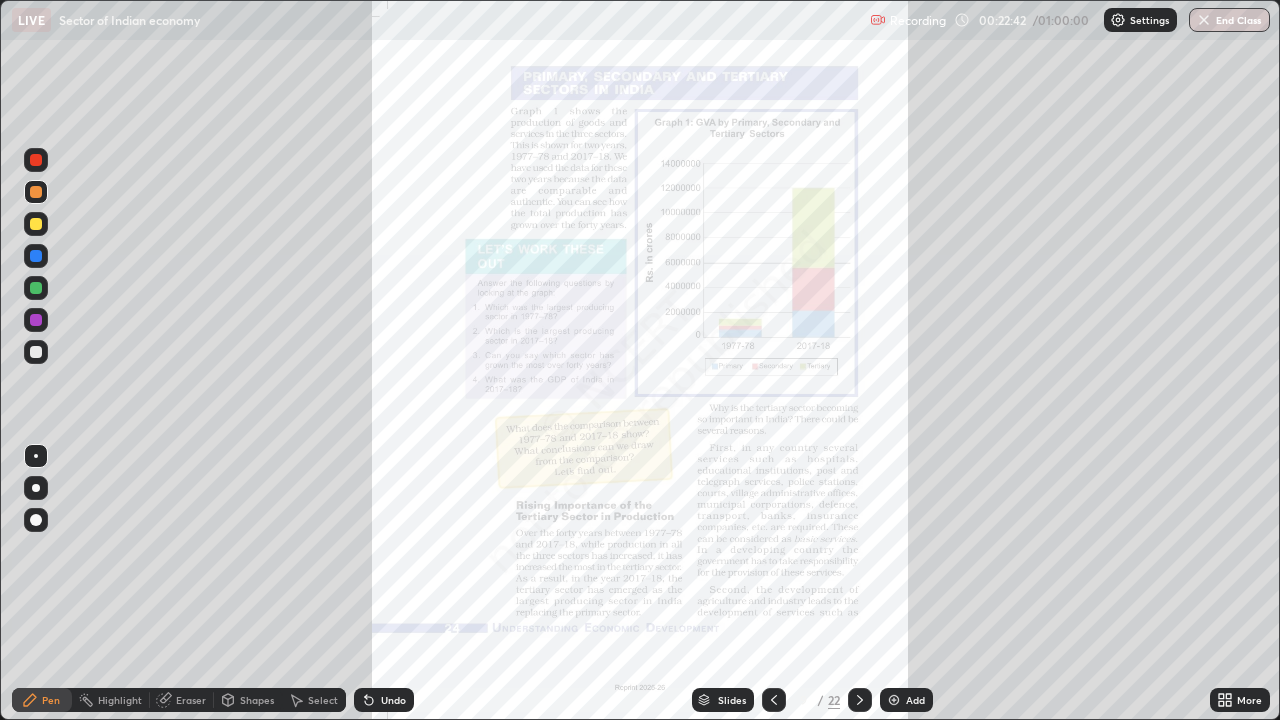 click 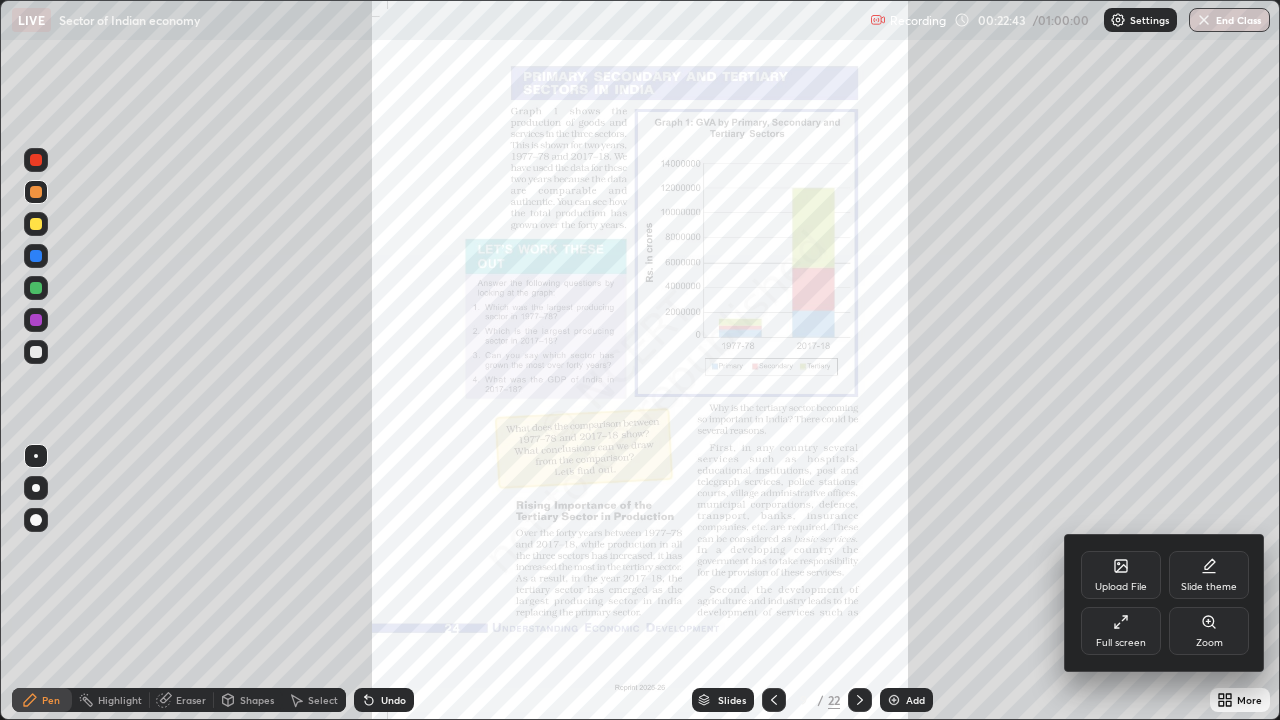 click on "Zoom" at bounding box center (1209, 631) 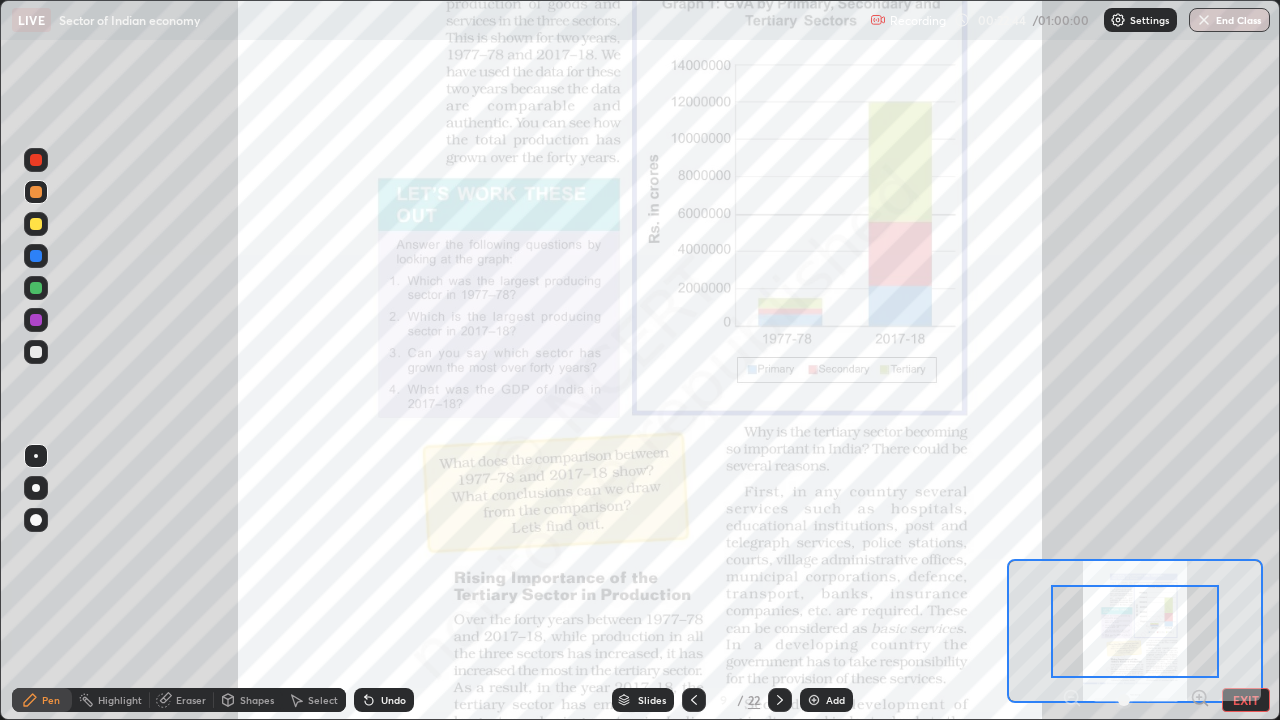 click 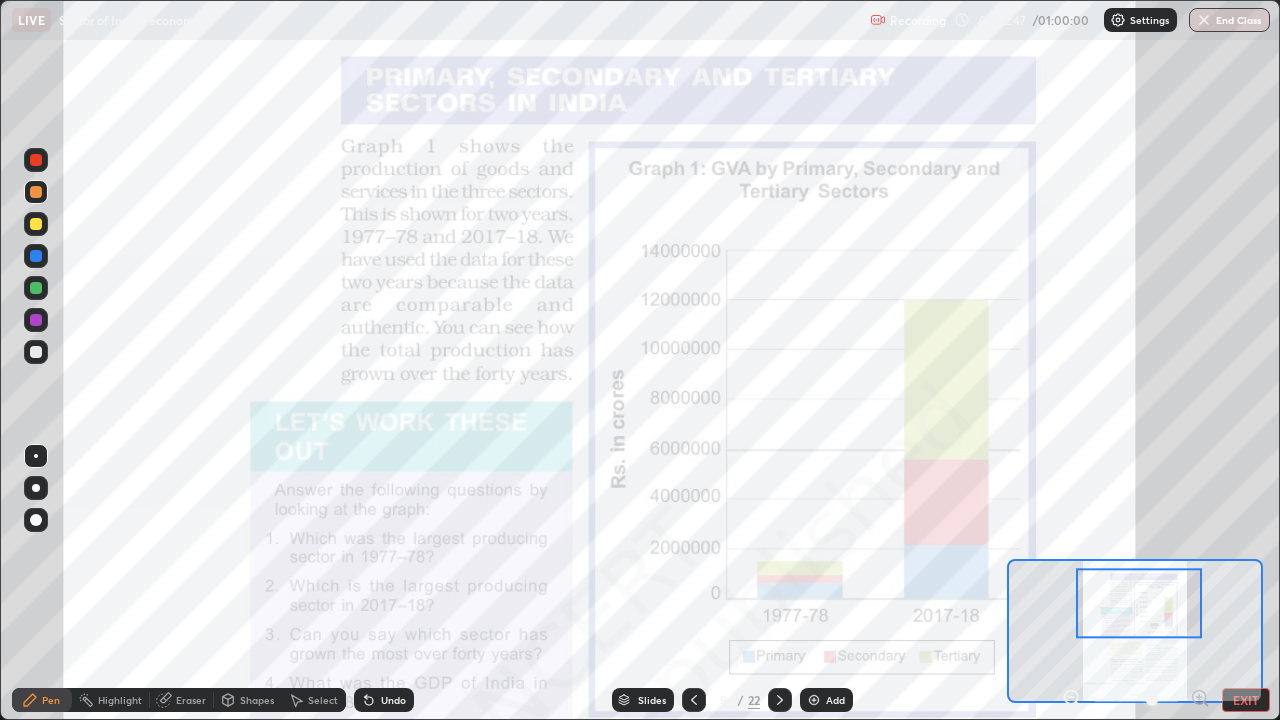 click at bounding box center [1139, 604] 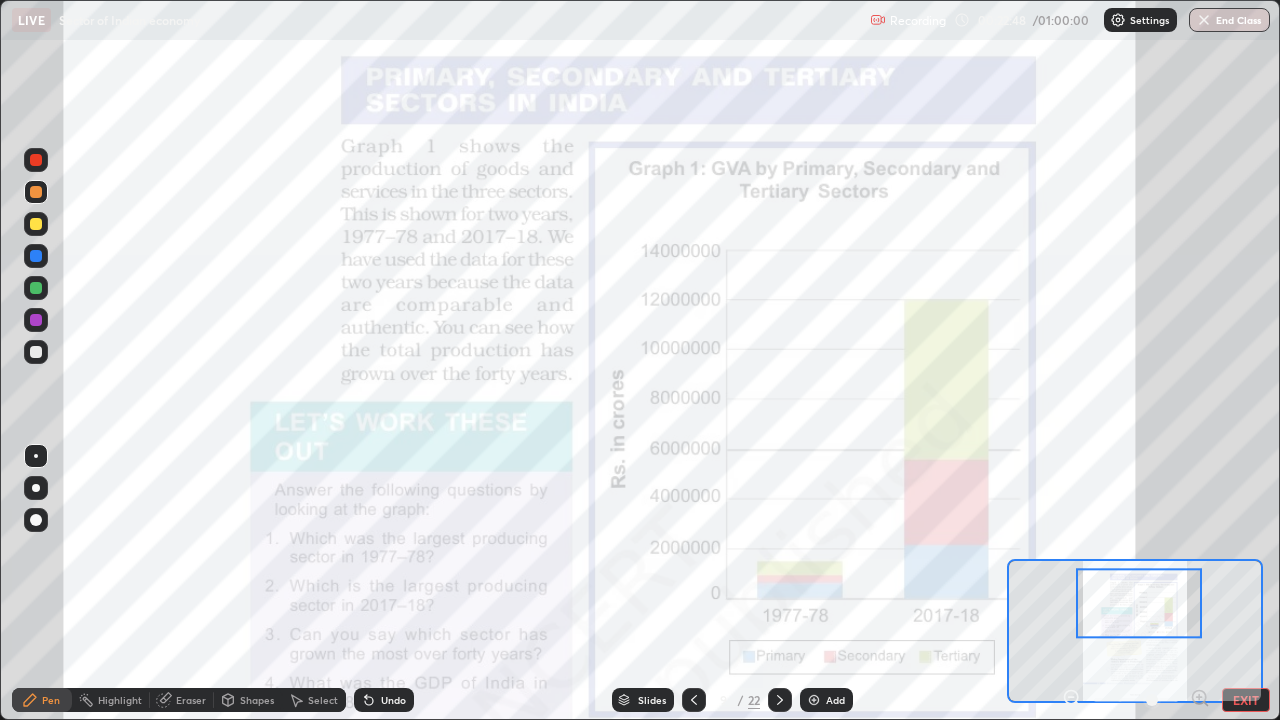 click at bounding box center (1139, 604) 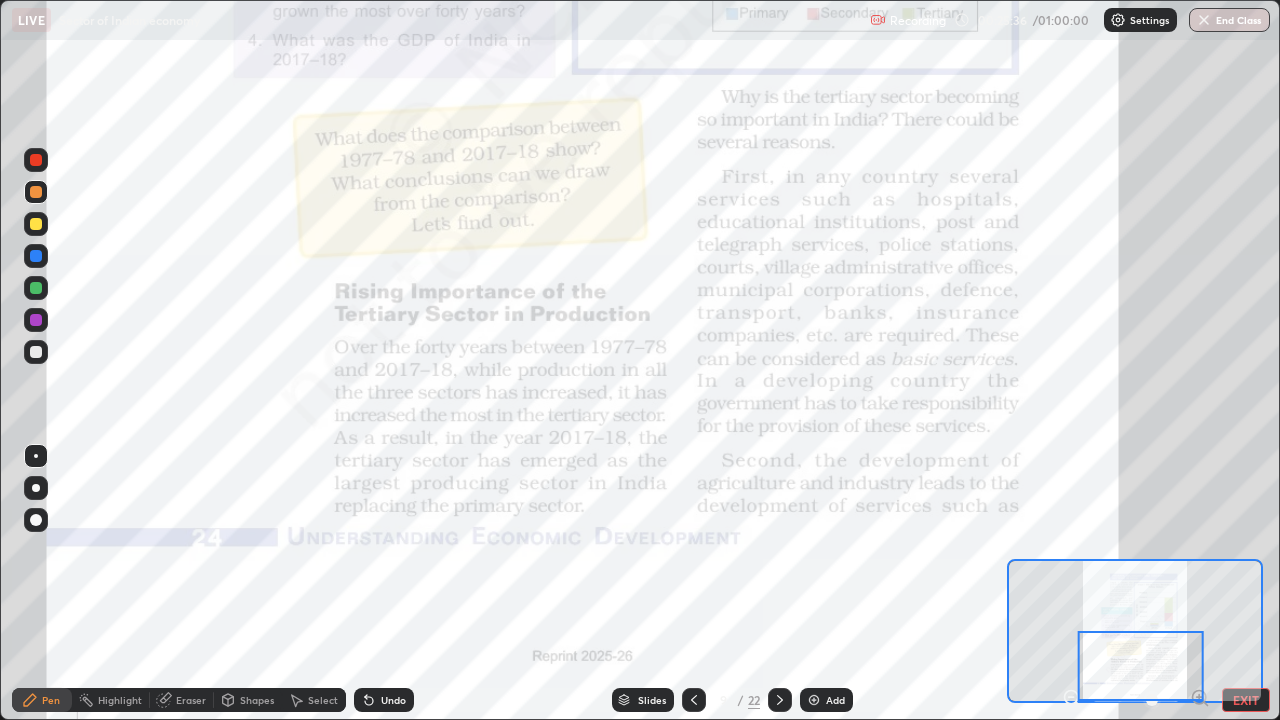 click 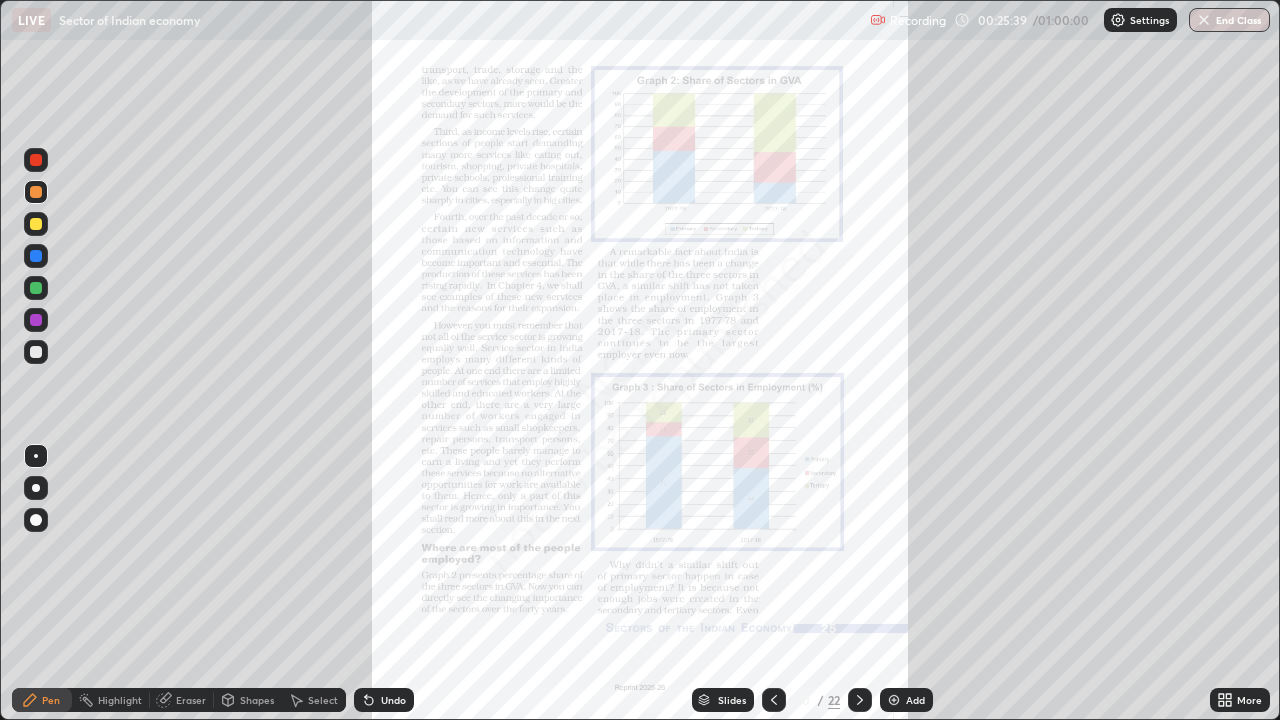 click on "More" at bounding box center [1249, 700] 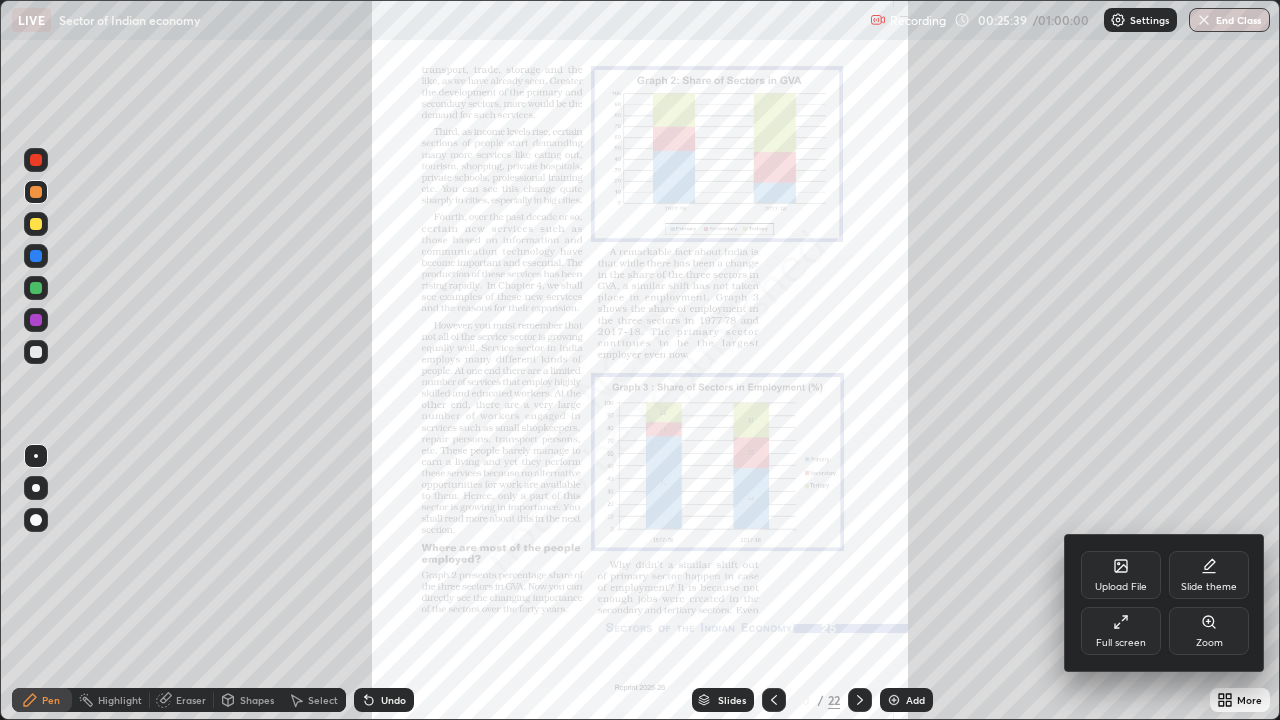 click on "Zoom" at bounding box center (1209, 631) 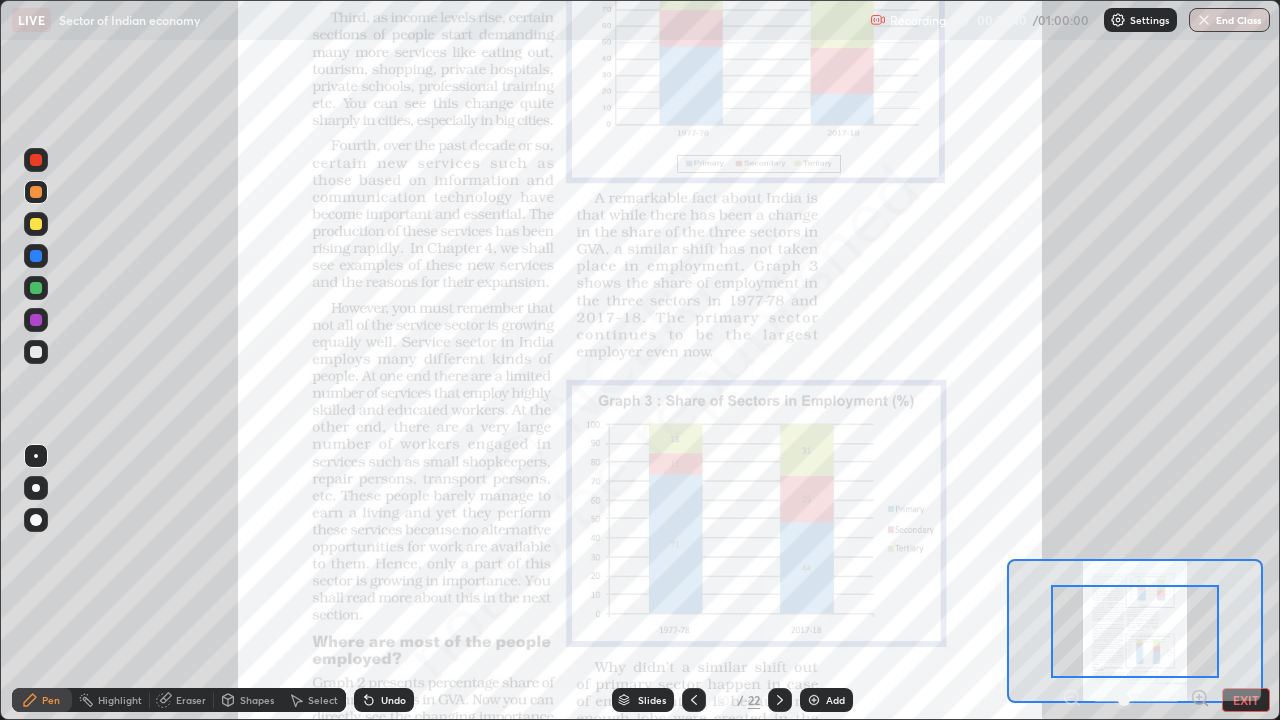 click 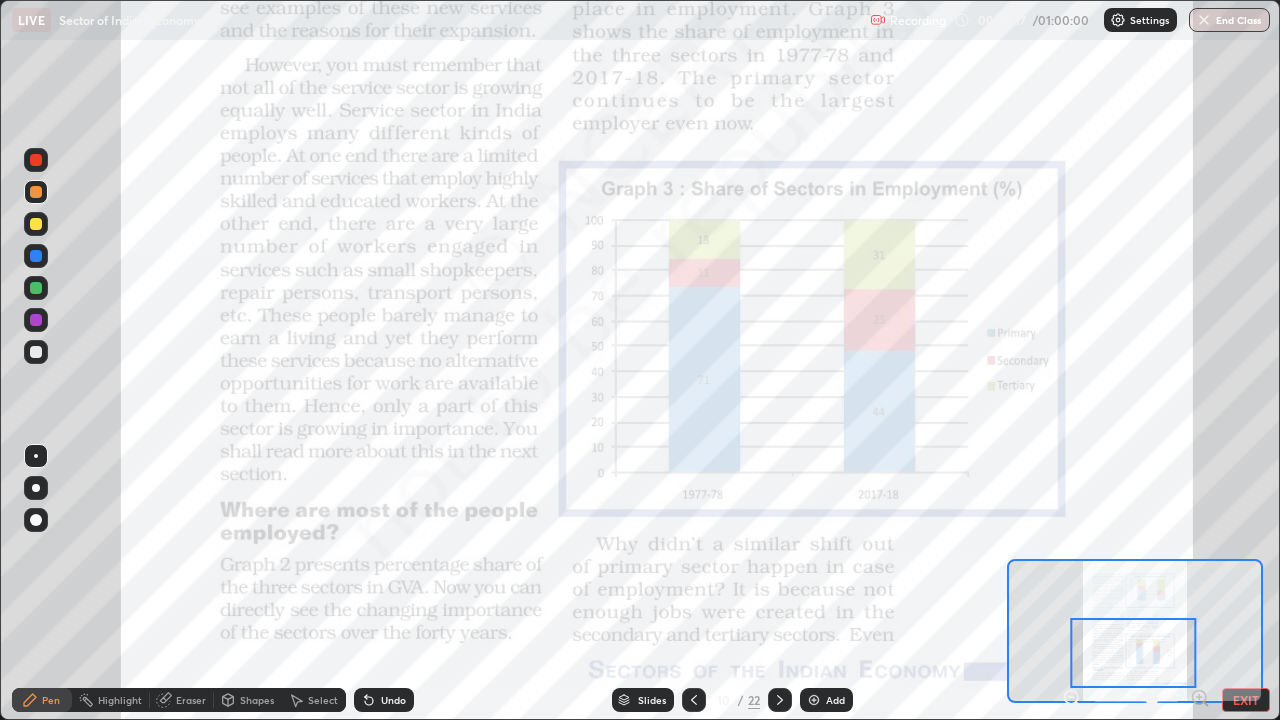click at bounding box center [780, 700] 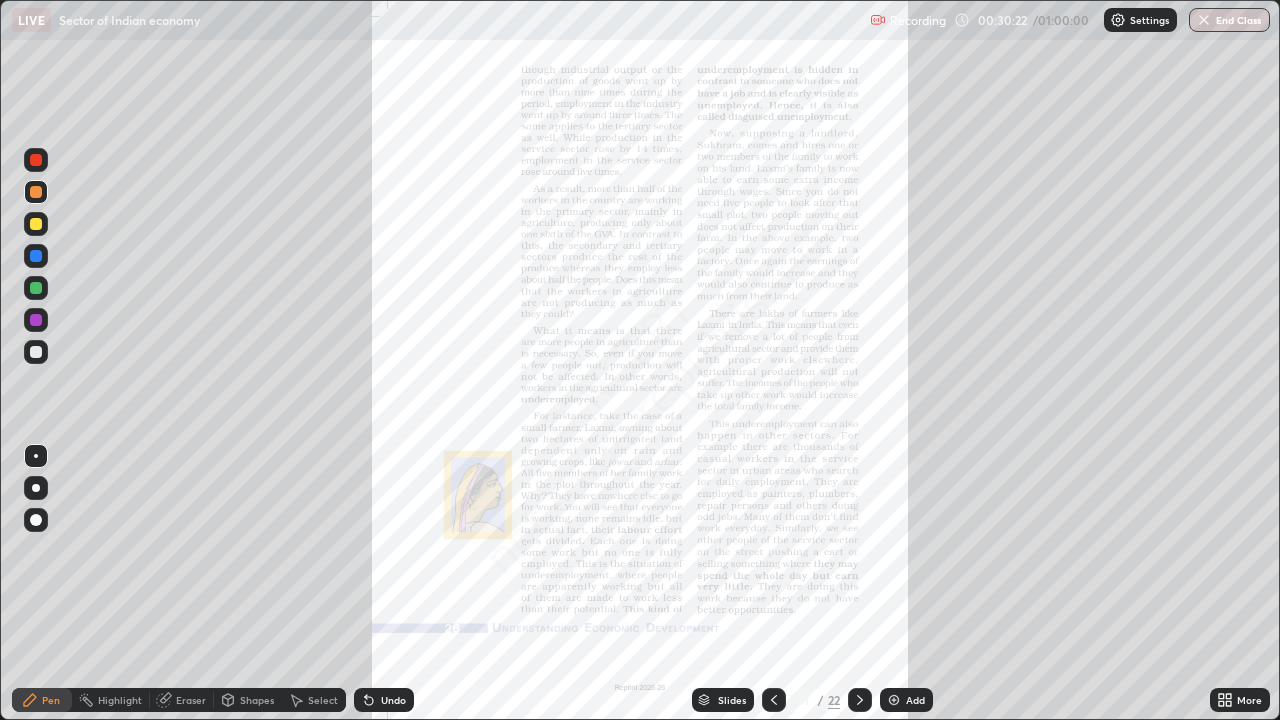 click on "More" at bounding box center [1240, 700] 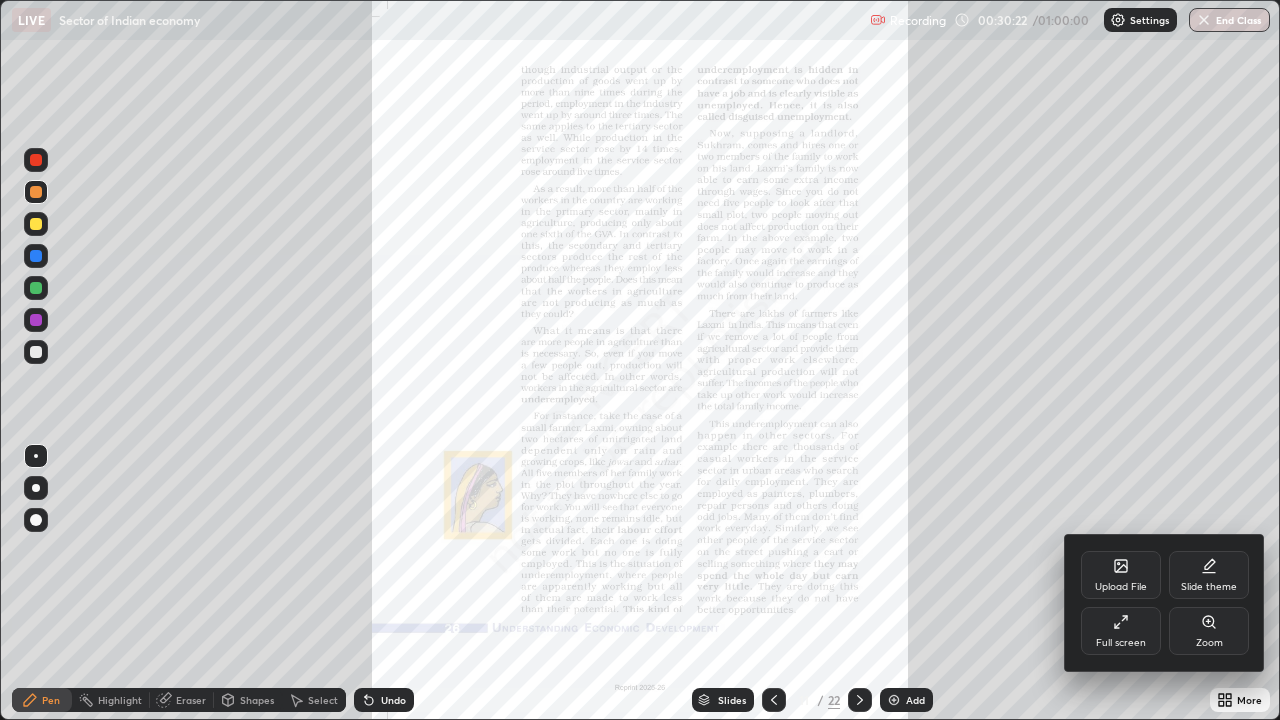 click on "Zoom" at bounding box center (1209, 631) 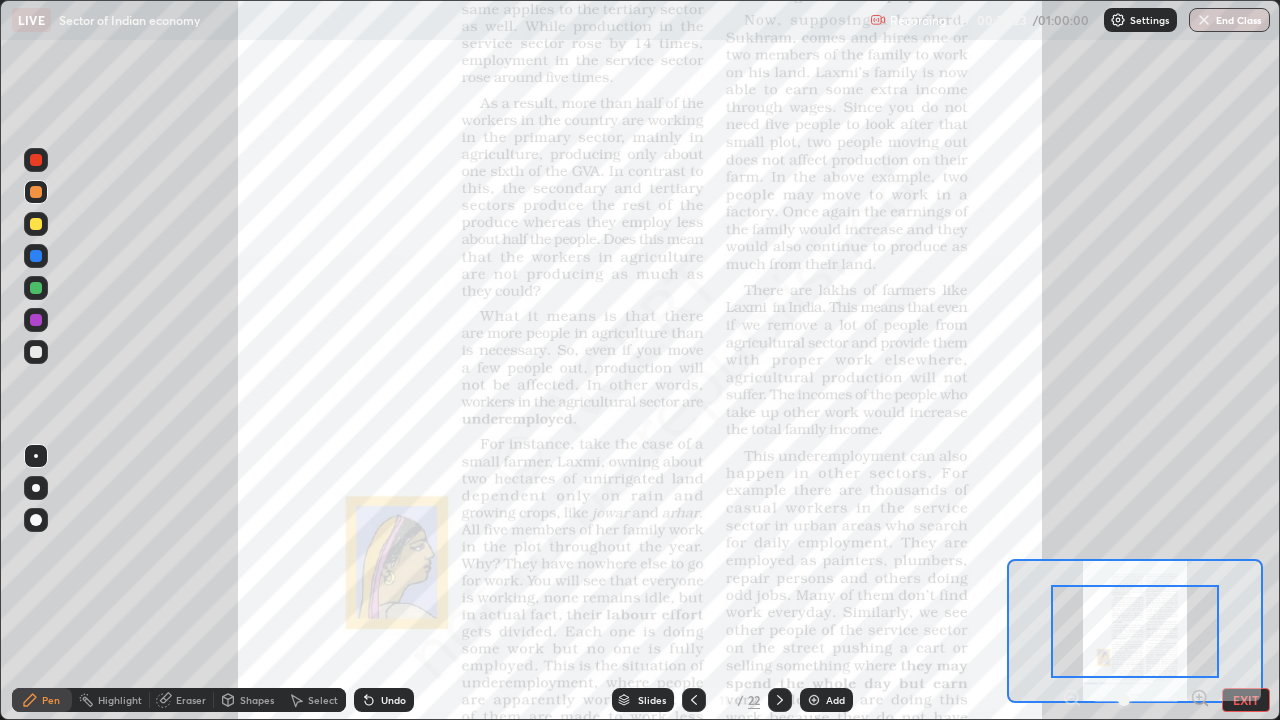 click 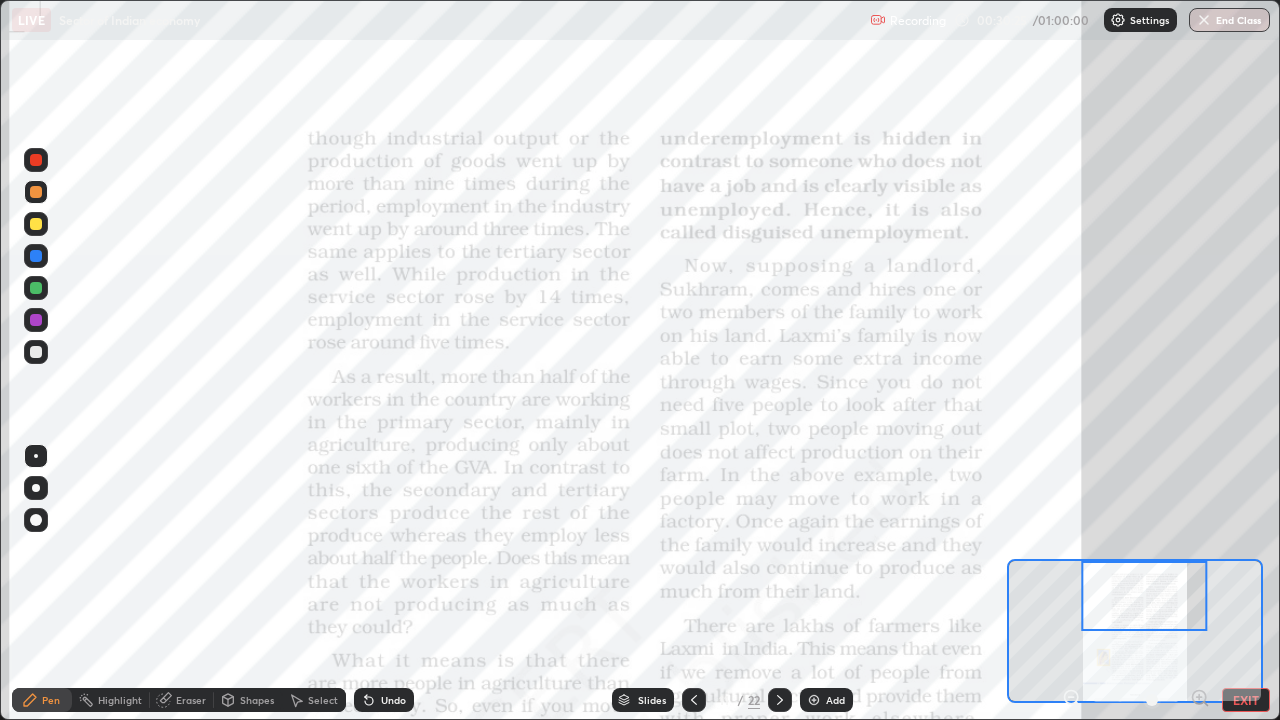 click at bounding box center (694, 700) 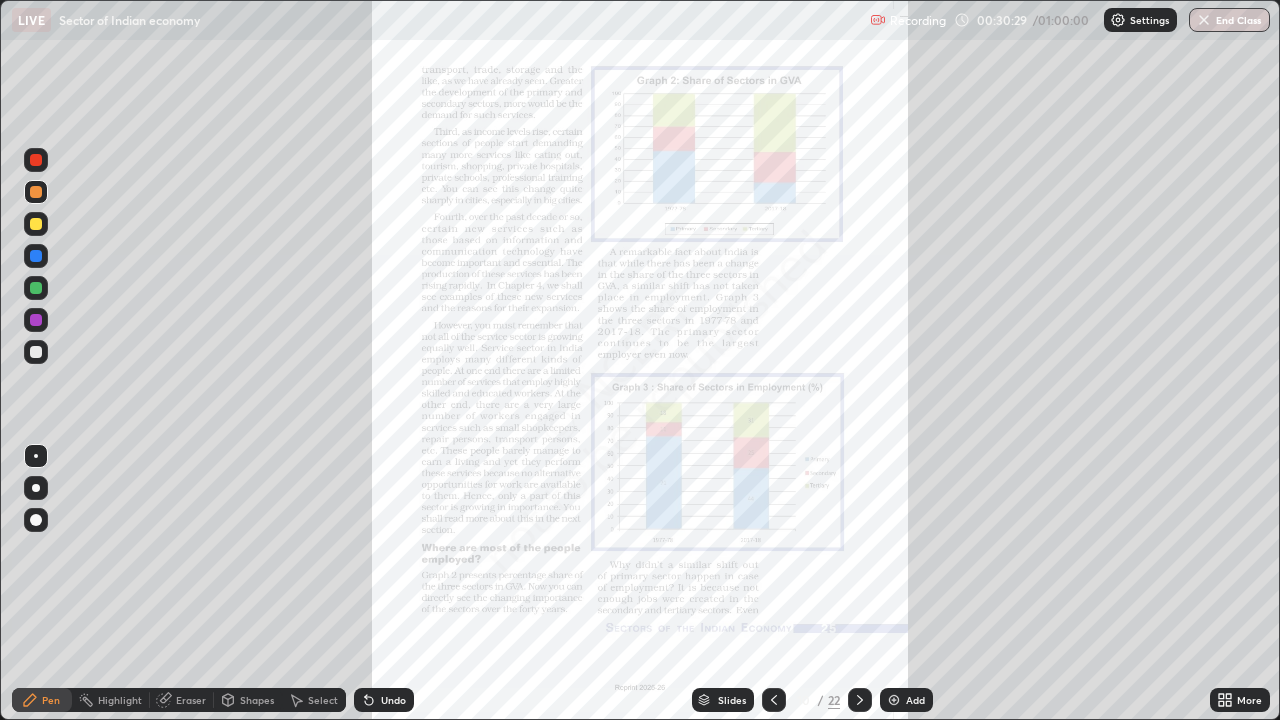 click 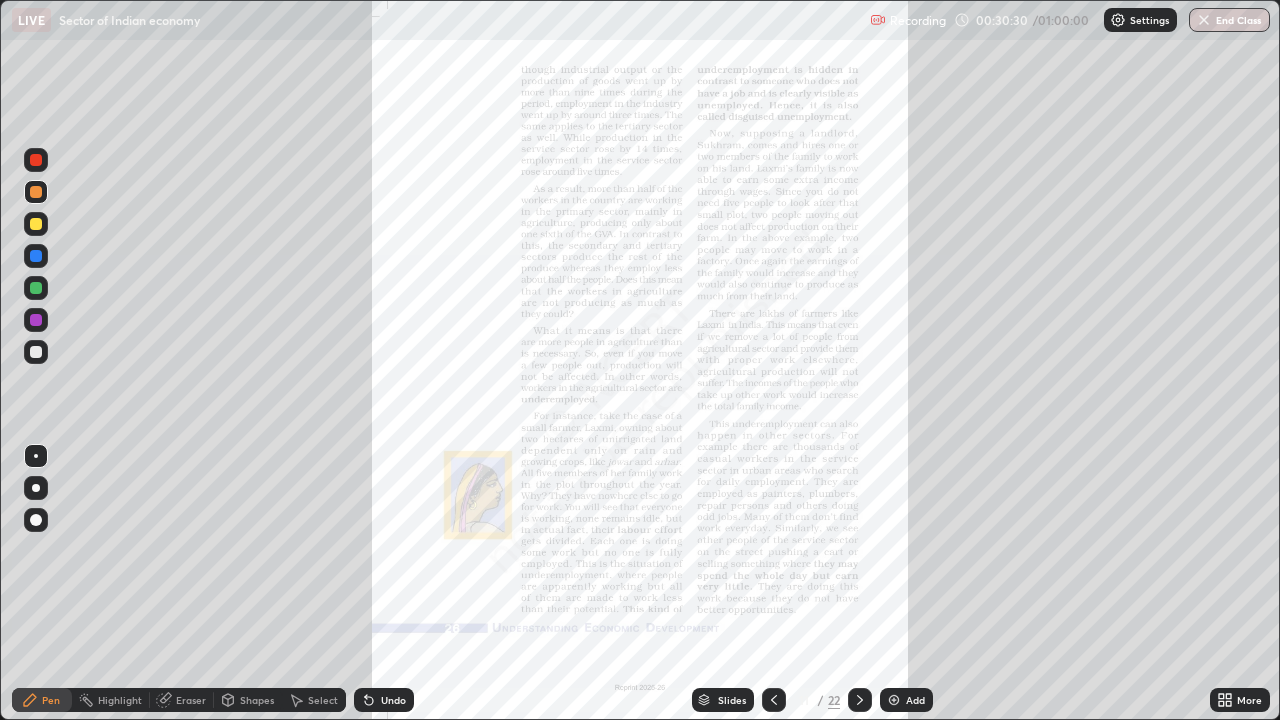 click on "More" at bounding box center (1249, 700) 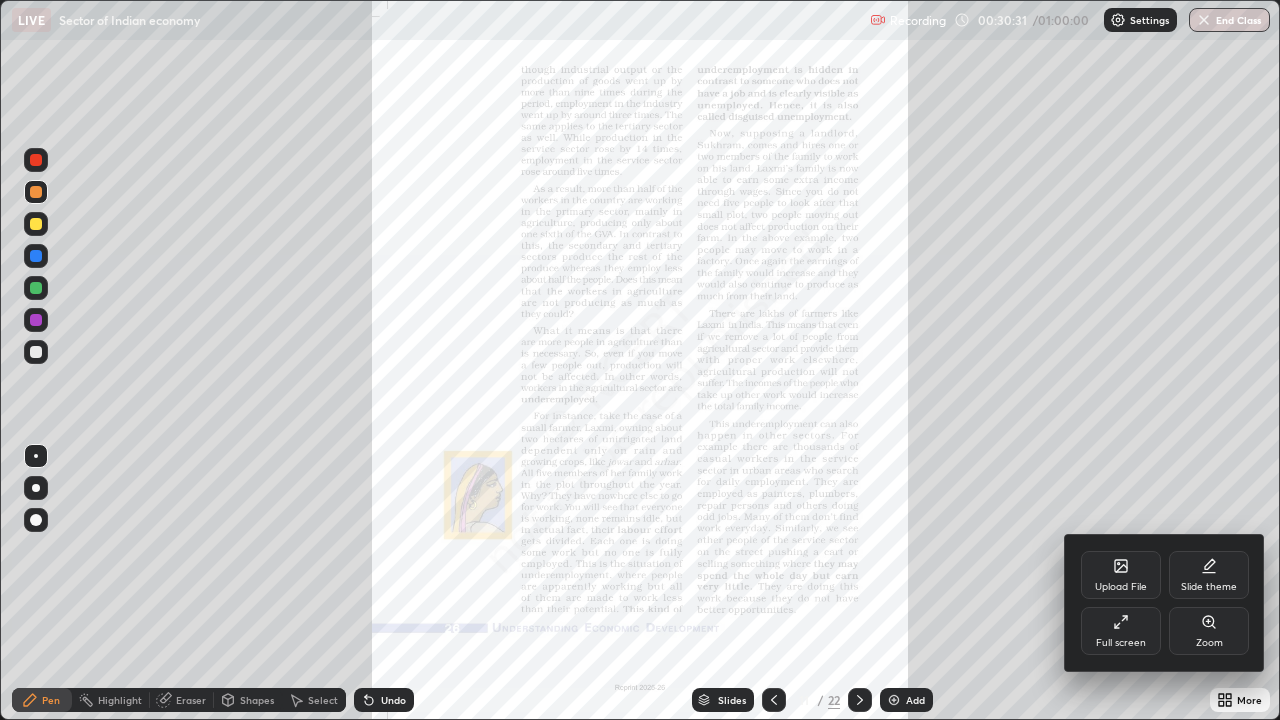 click on "Zoom" at bounding box center (1209, 643) 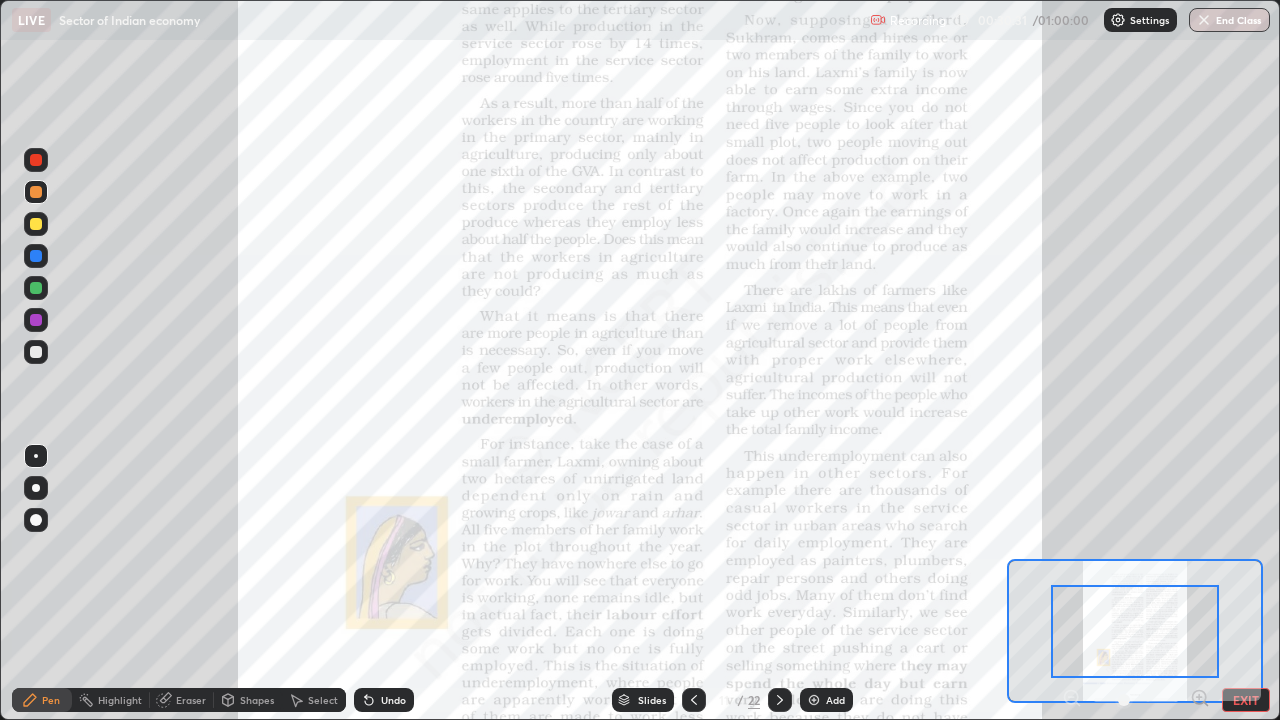 click 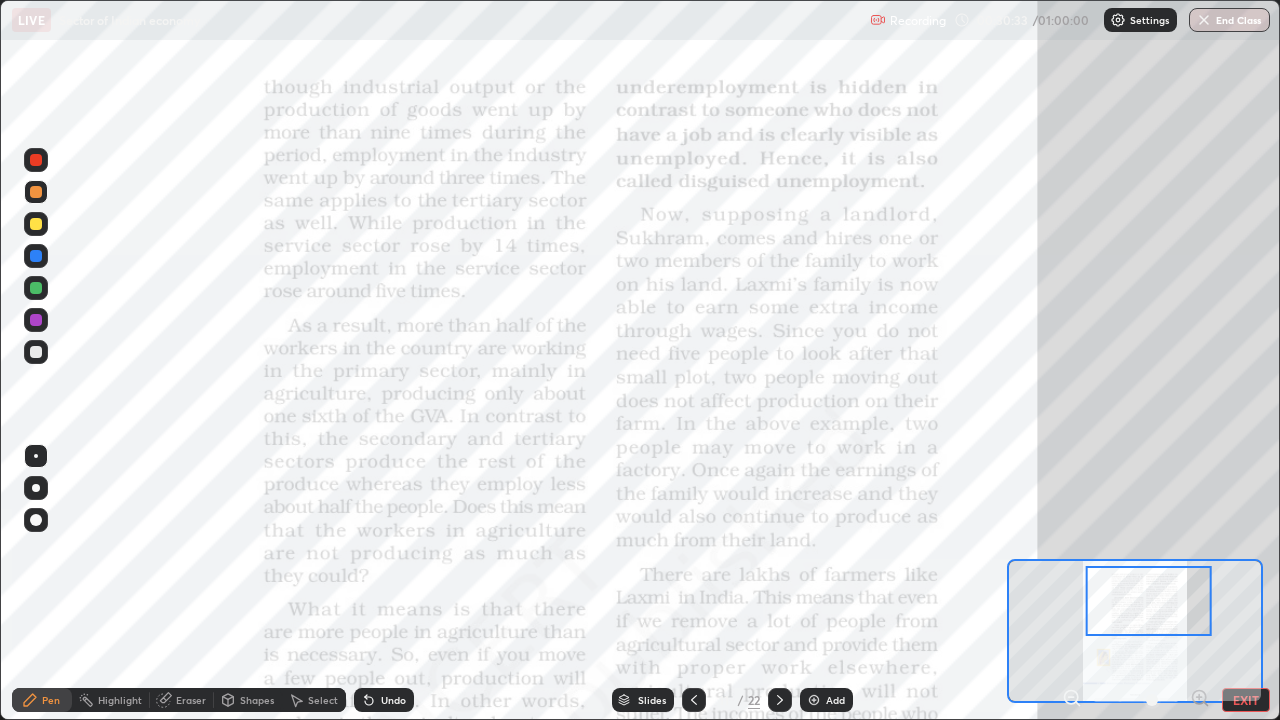 click 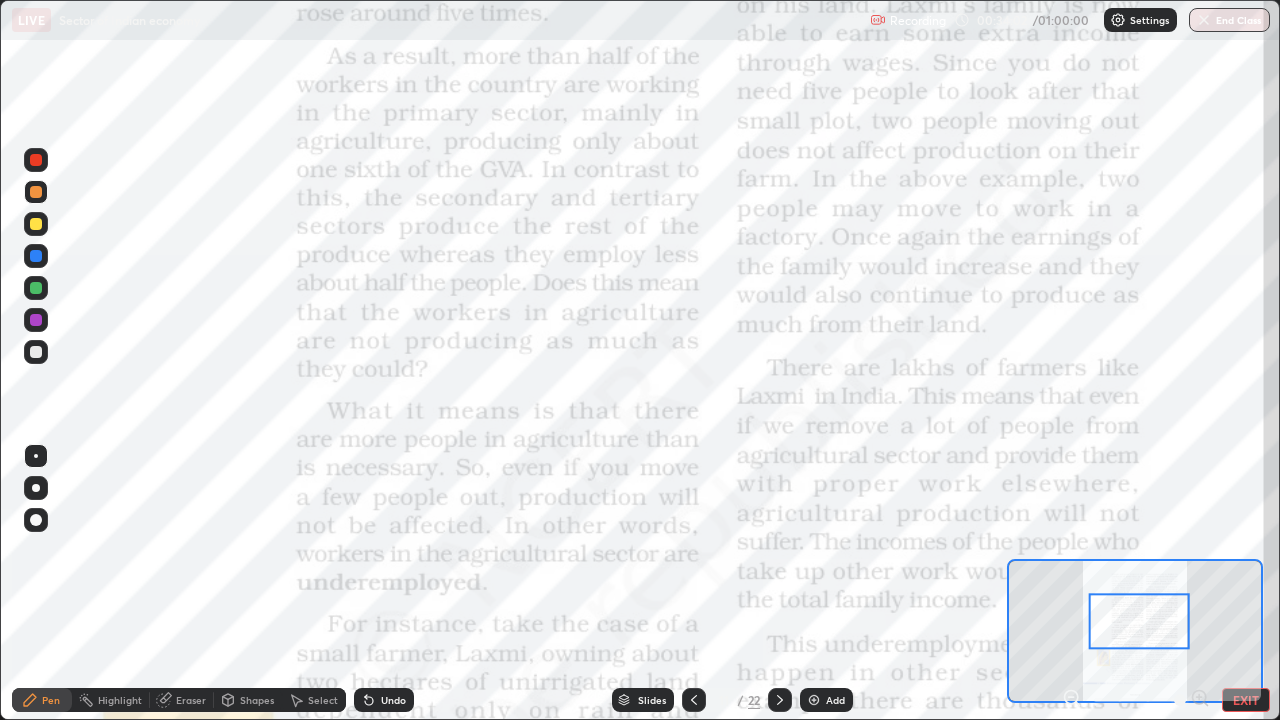 click on "Slides" at bounding box center [643, 700] 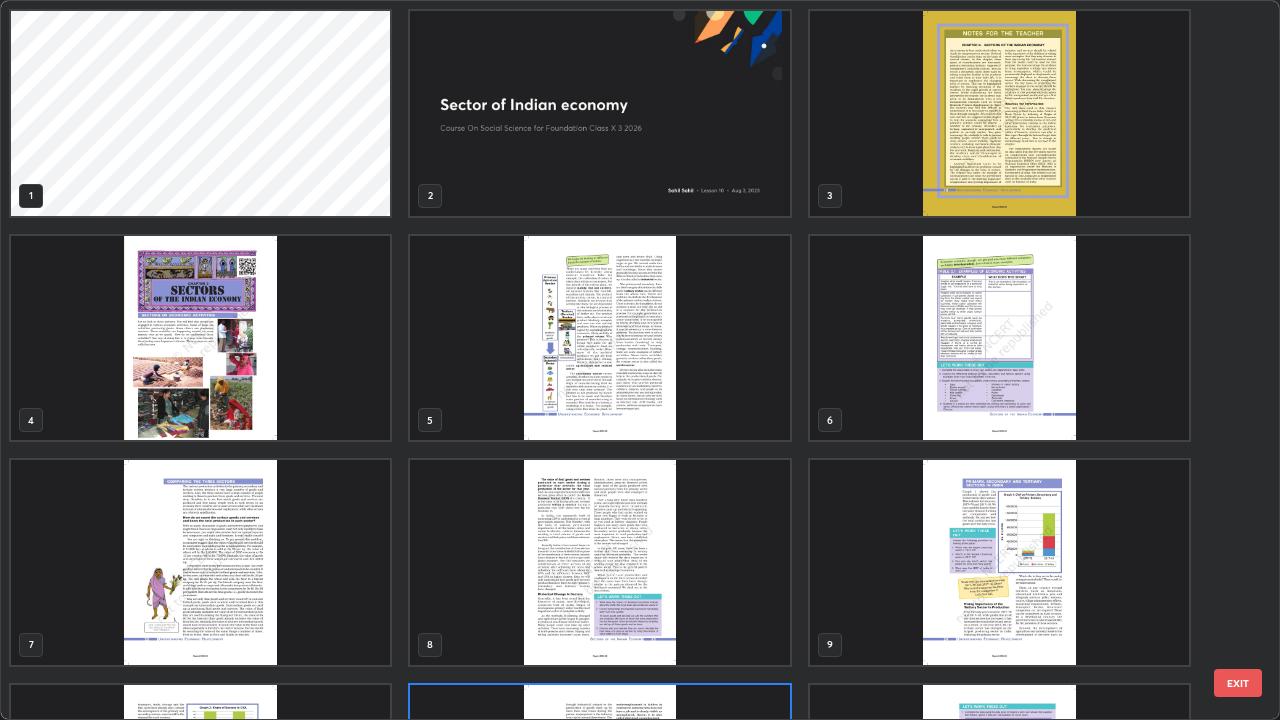scroll, scrollTop: 180, scrollLeft: 0, axis: vertical 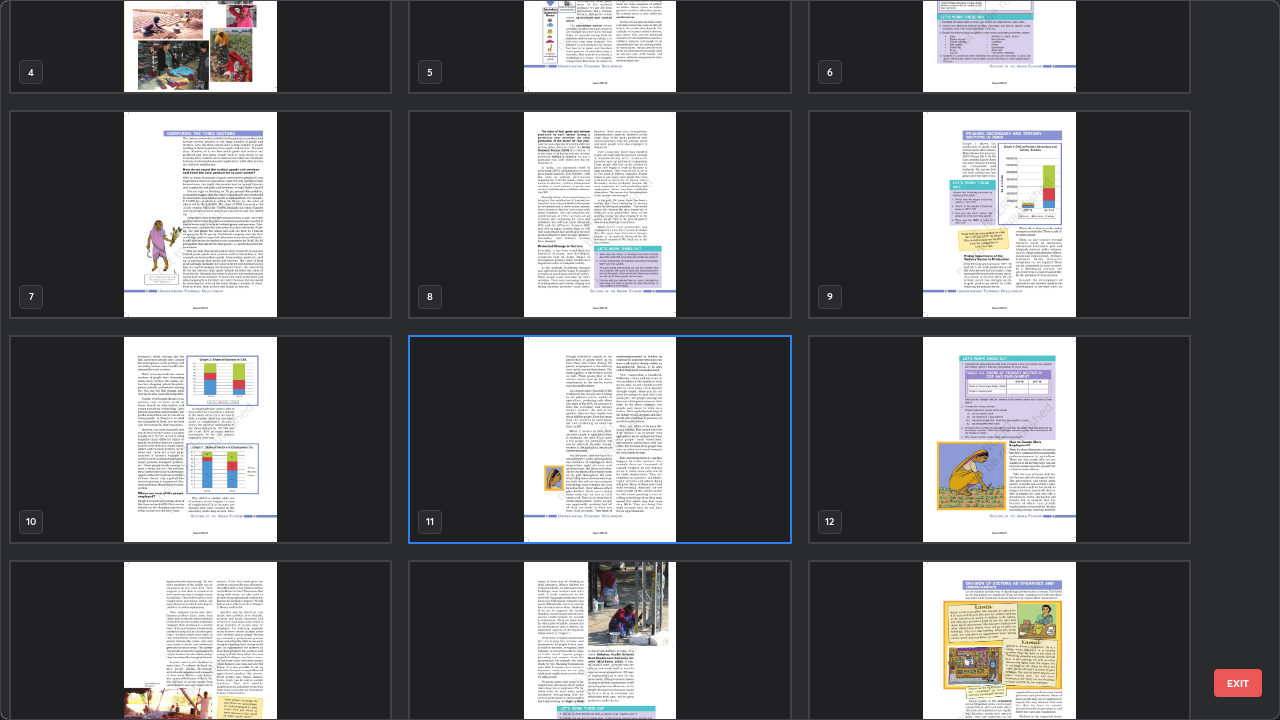 click at bounding box center (999, 664) 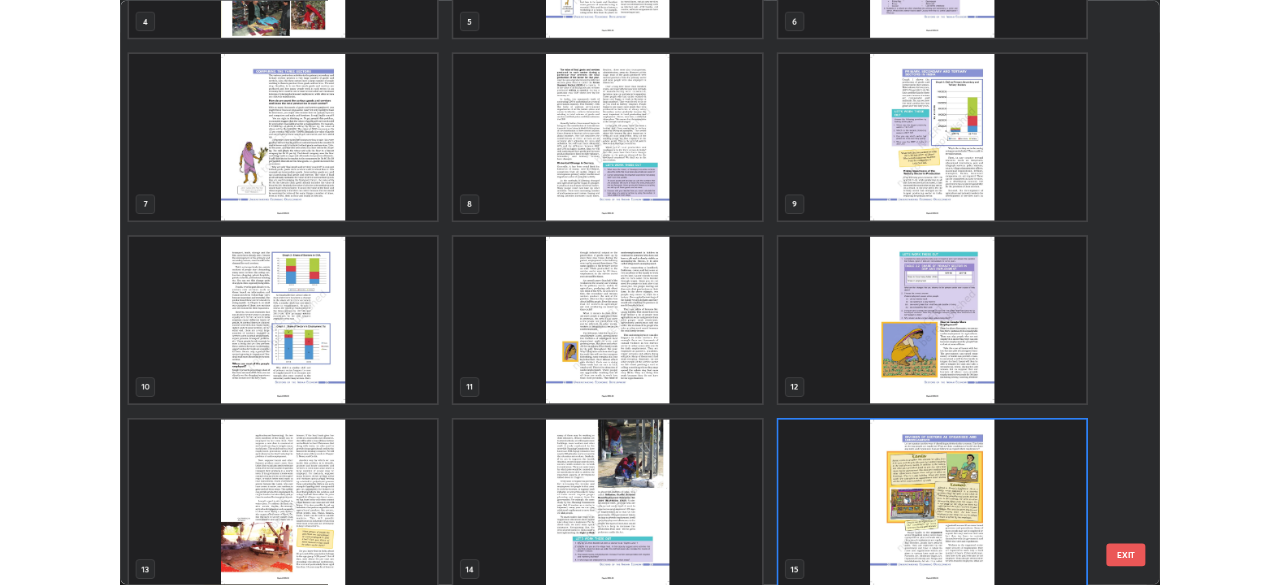 scroll, scrollTop: 401, scrollLeft: 0, axis: vertical 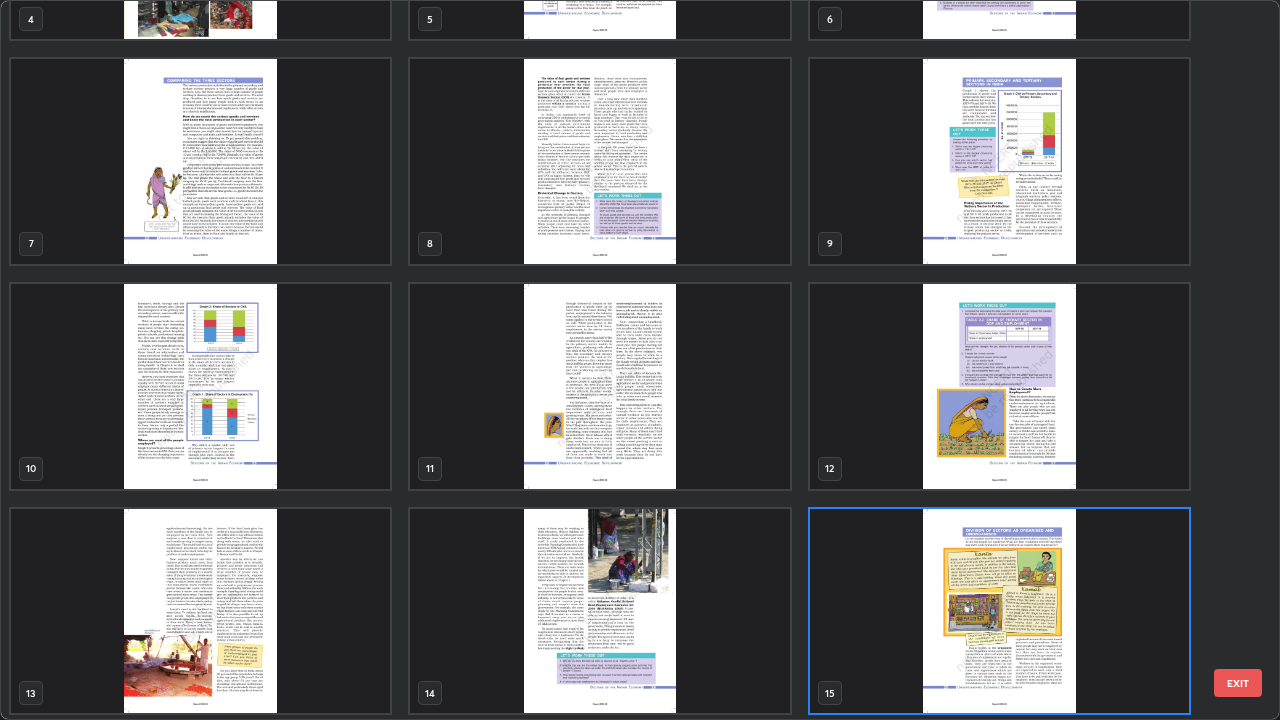 click at bounding box center (599, 161) 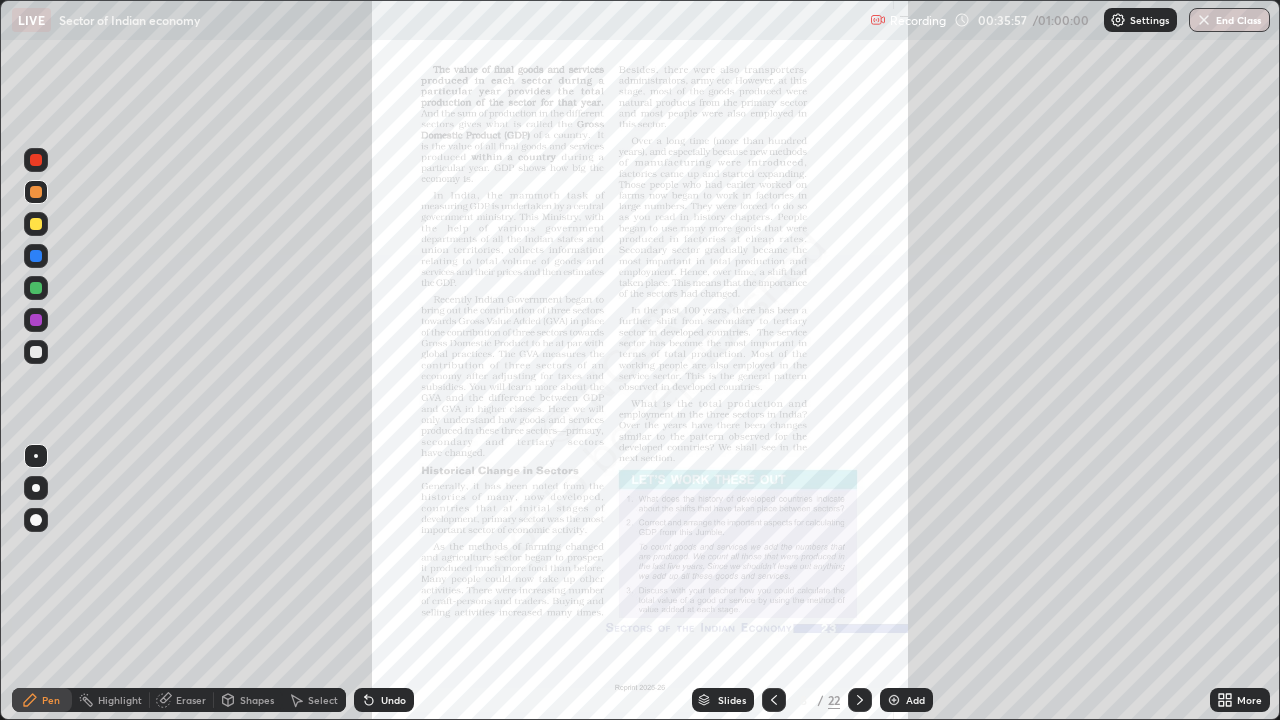 click at bounding box center (599, 161) 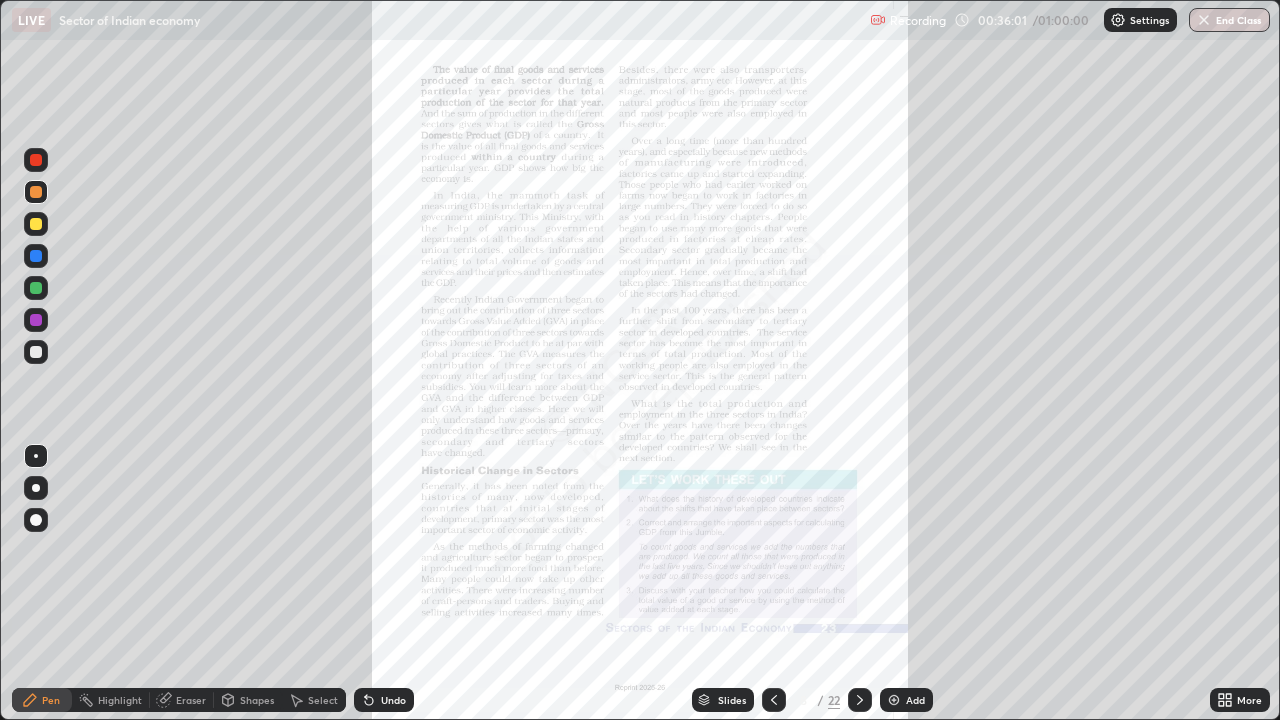 click at bounding box center (860, 700) 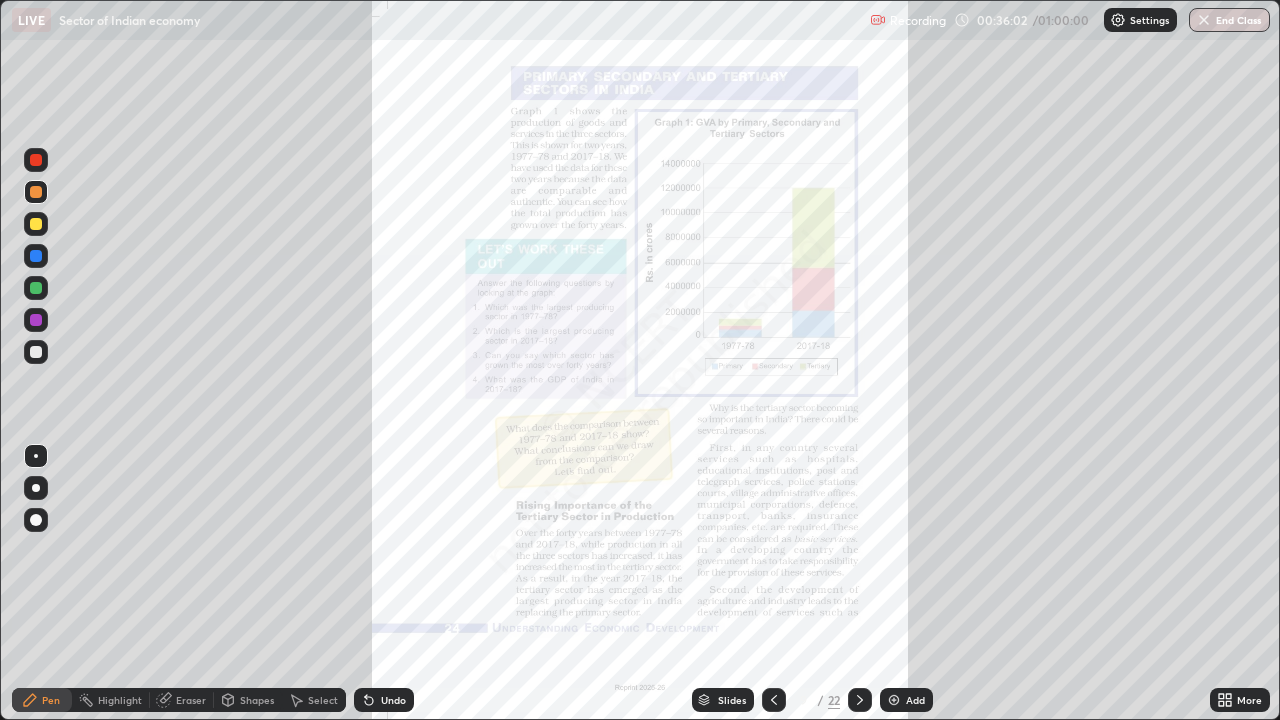 click at bounding box center [860, 700] 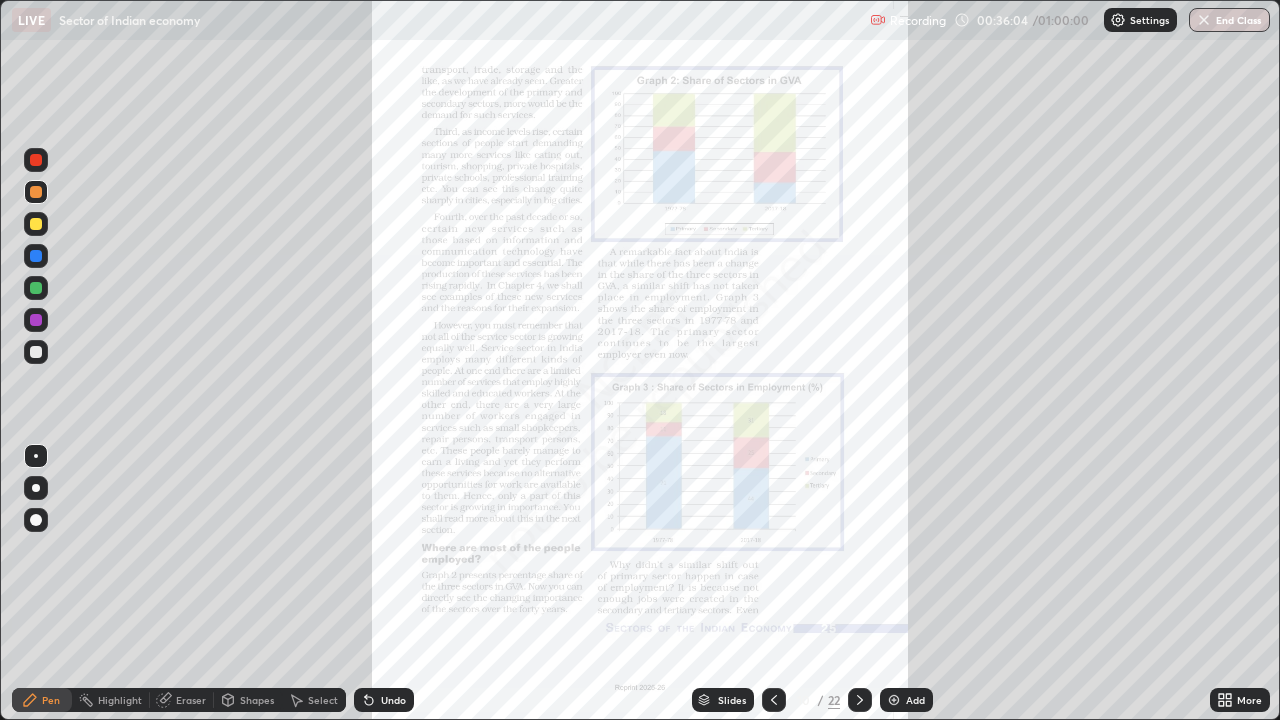 click 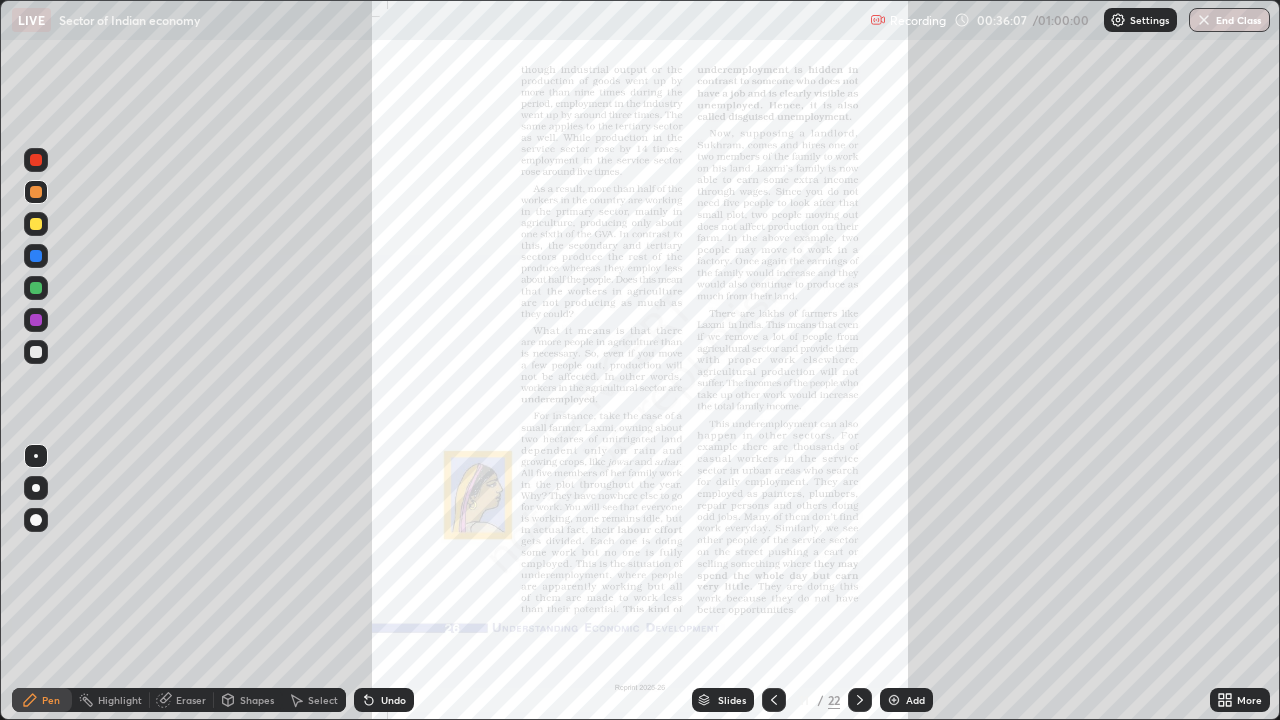 click 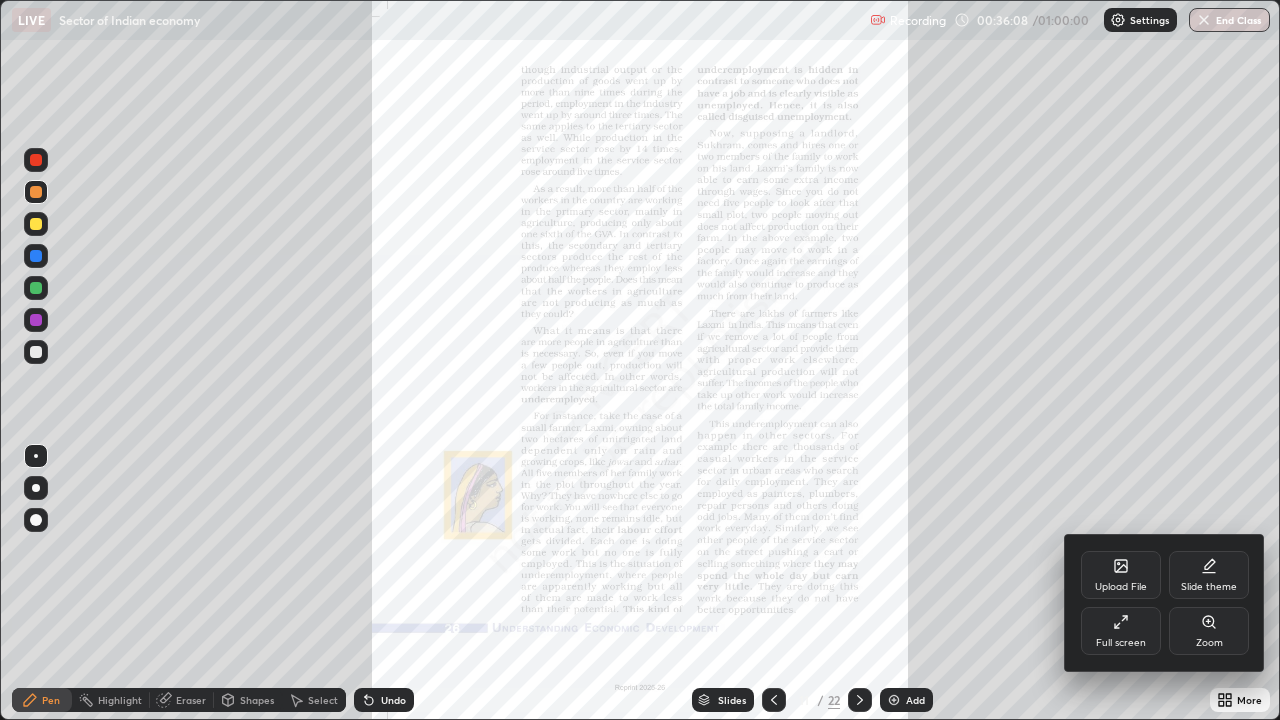 click on "Zoom" at bounding box center [1209, 631] 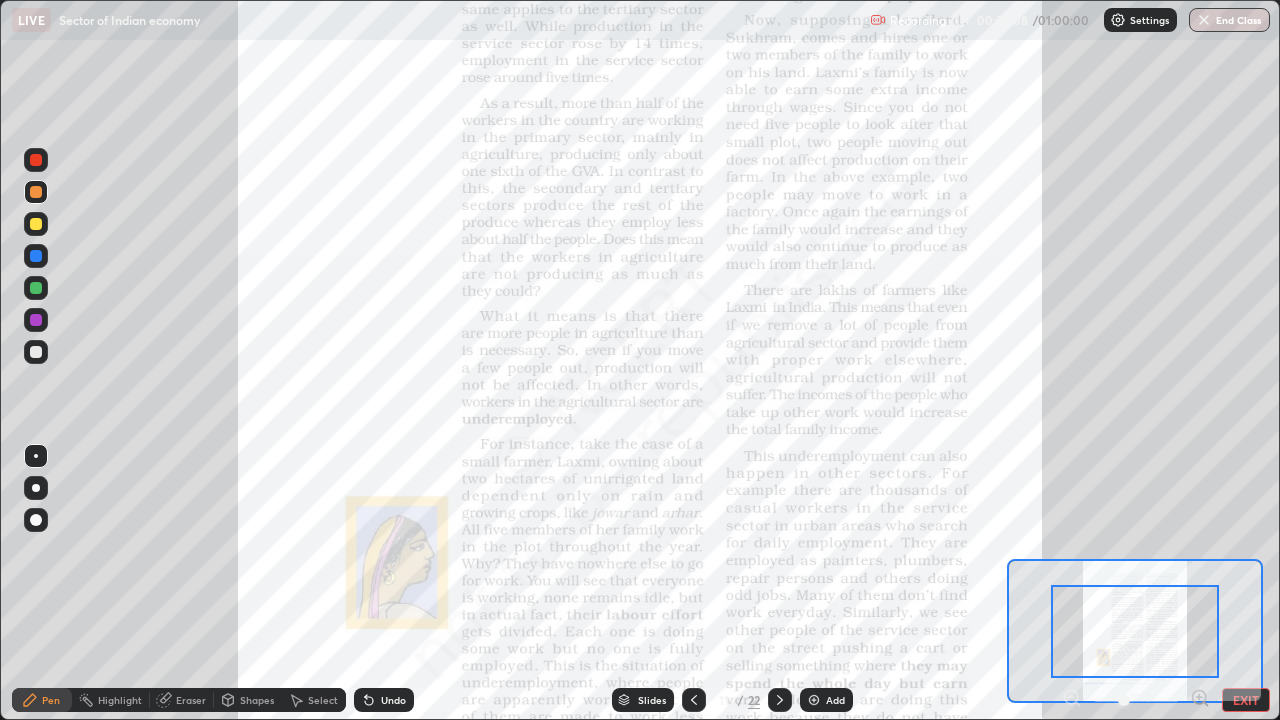 click 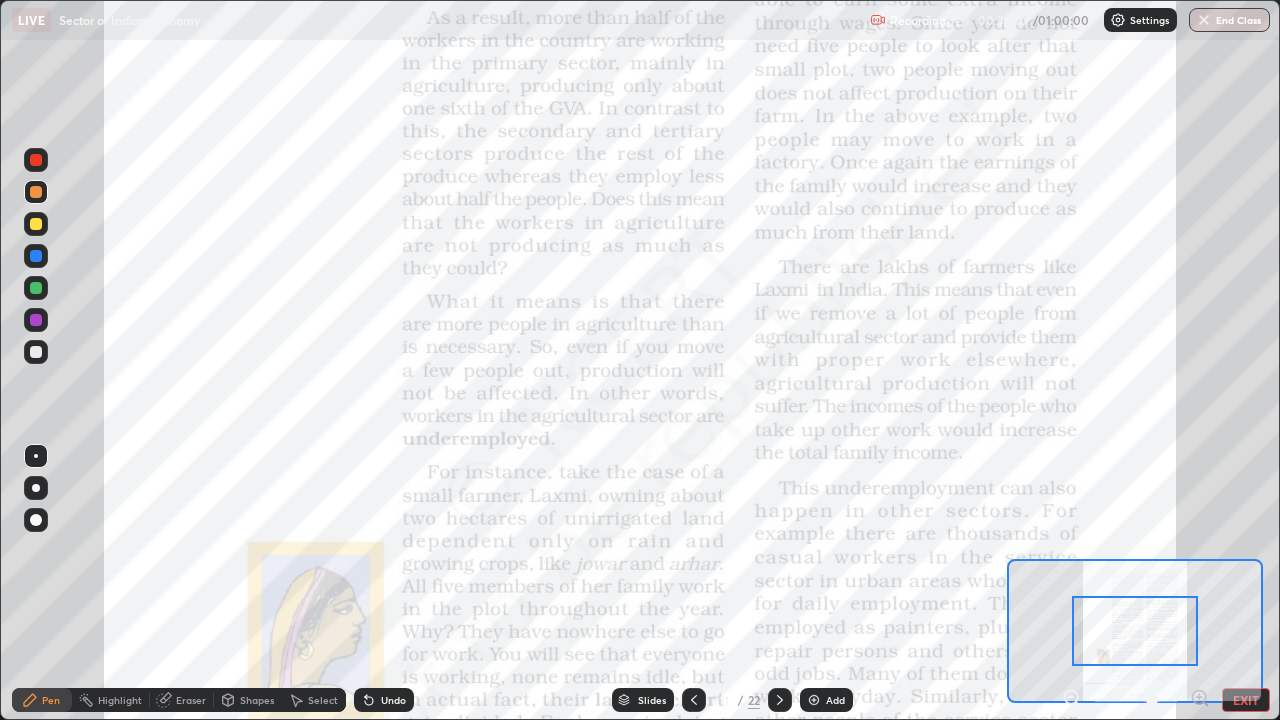 click 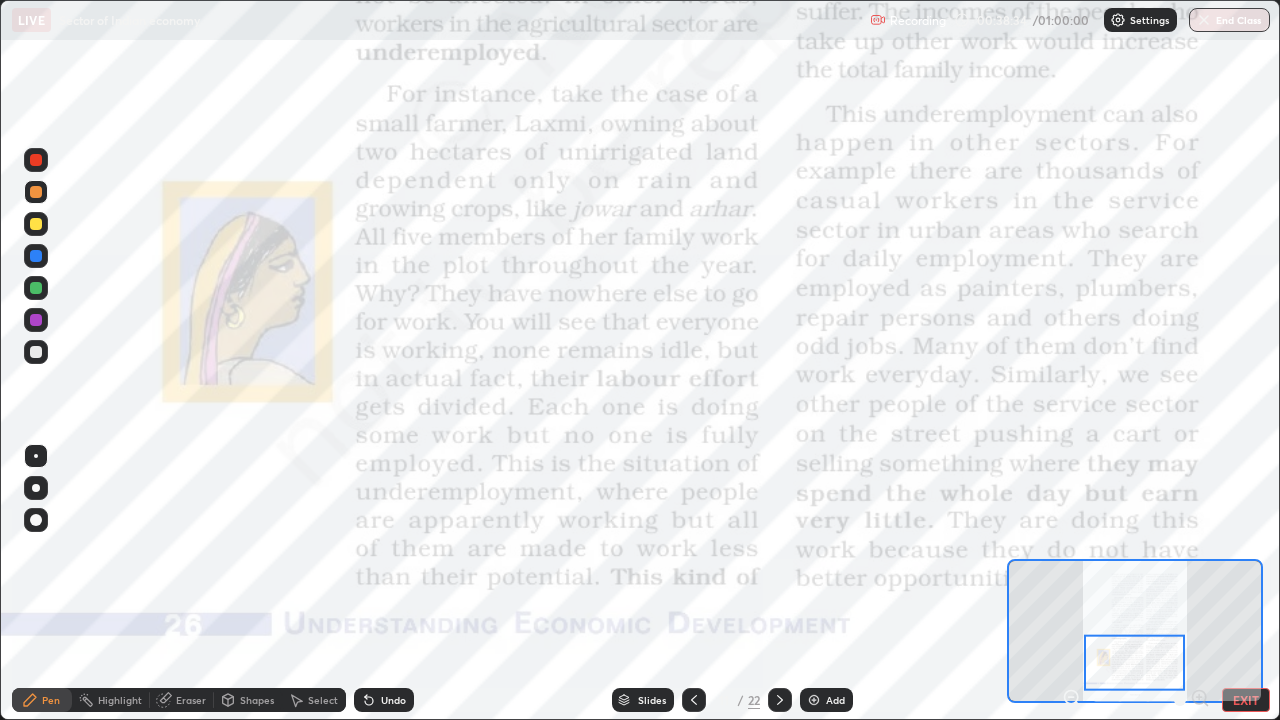 click 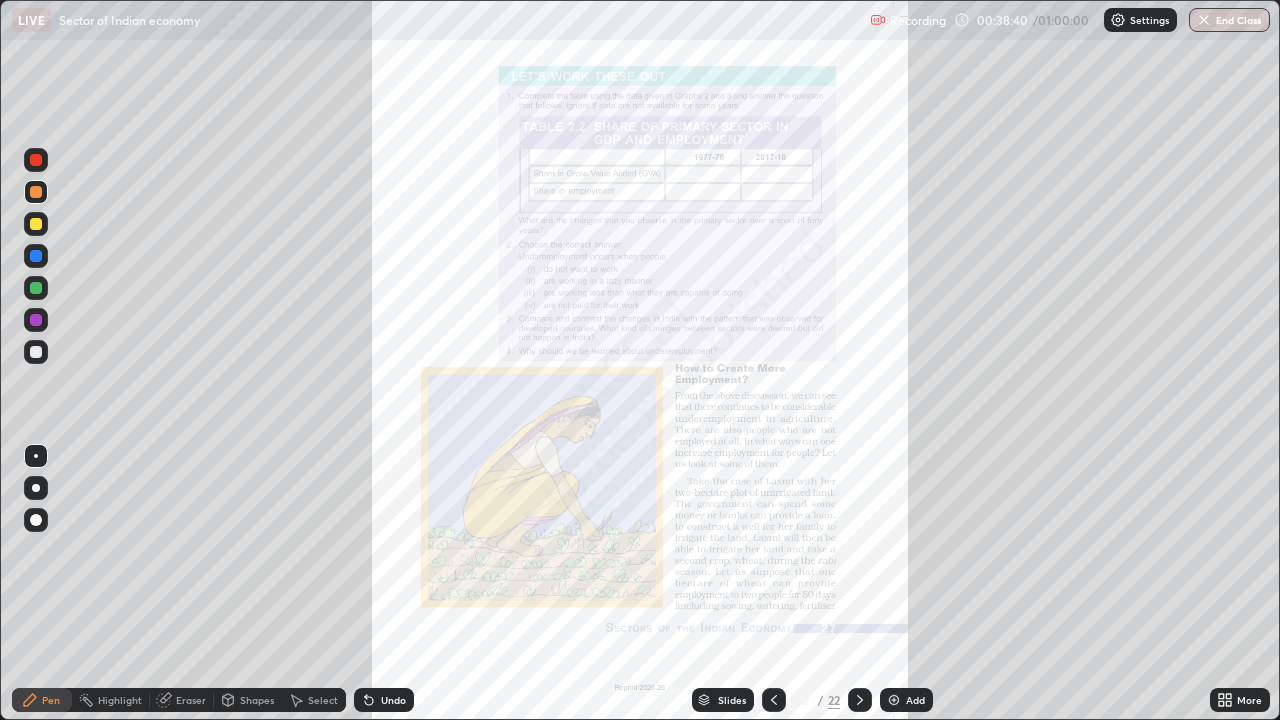 click at bounding box center [860, 700] 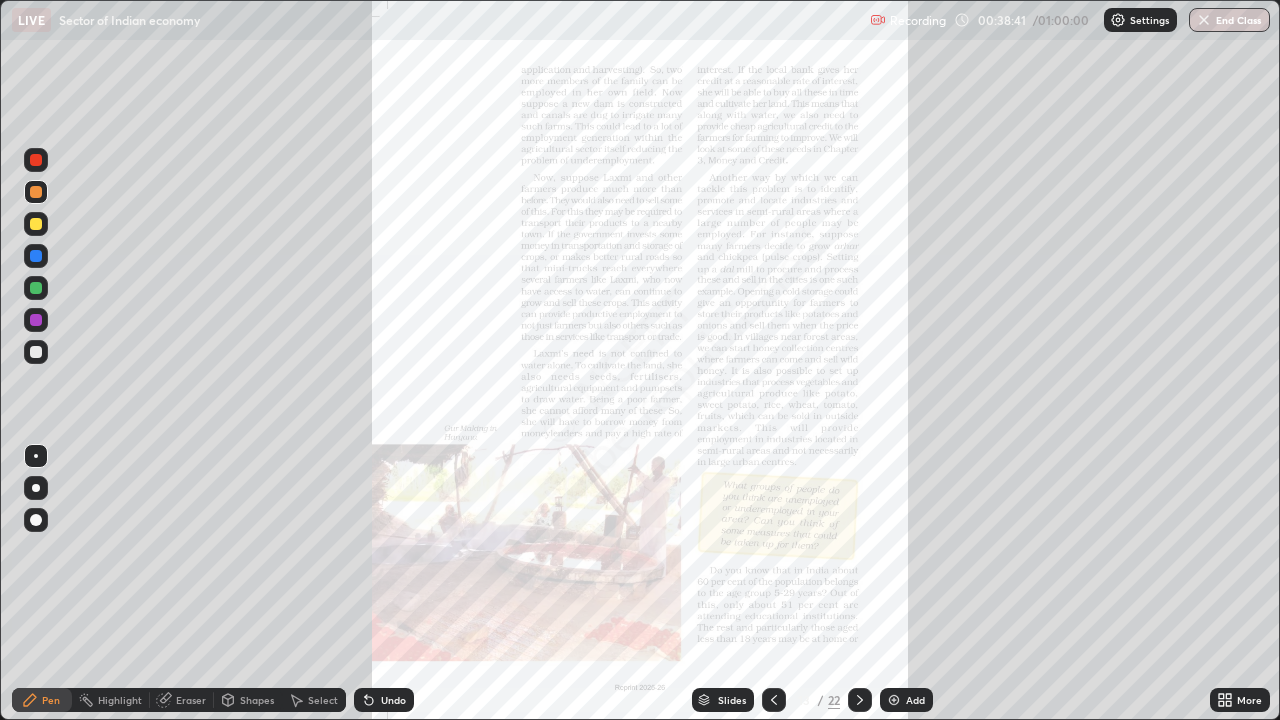 click on "More" at bounding box center (1249, 700) 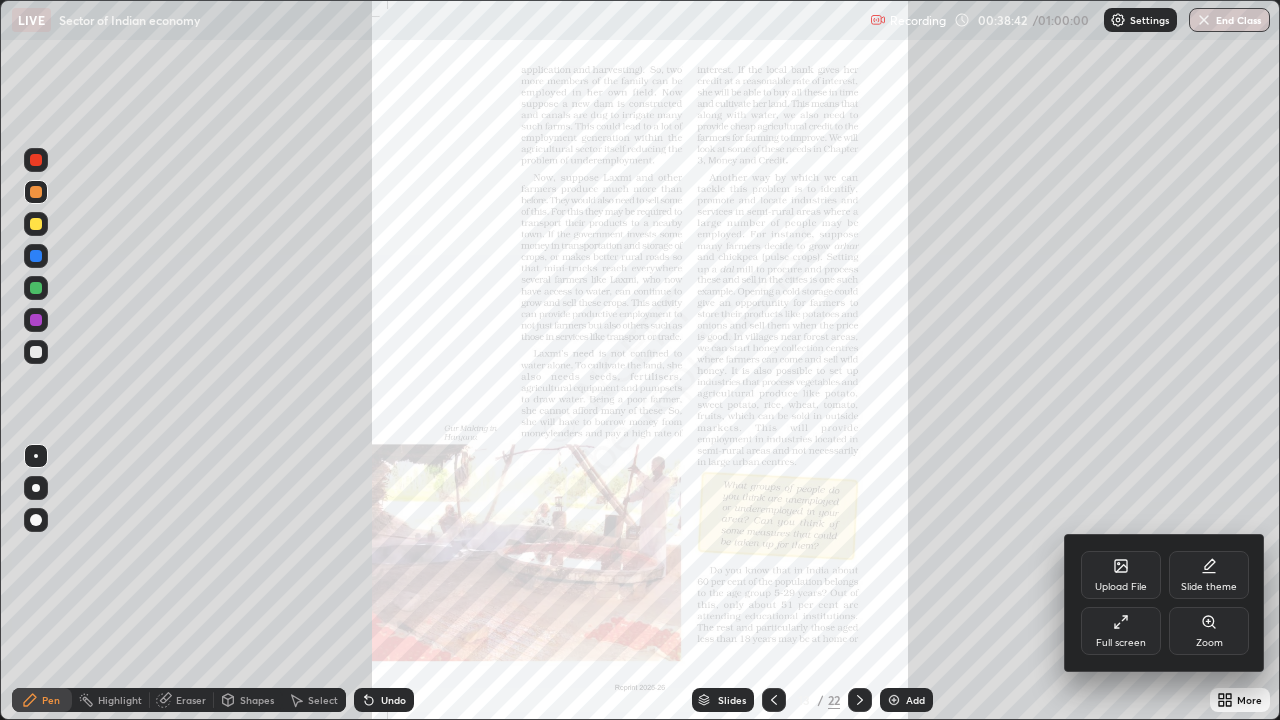 click on "Zoom" at bounding box center (1209, 631) 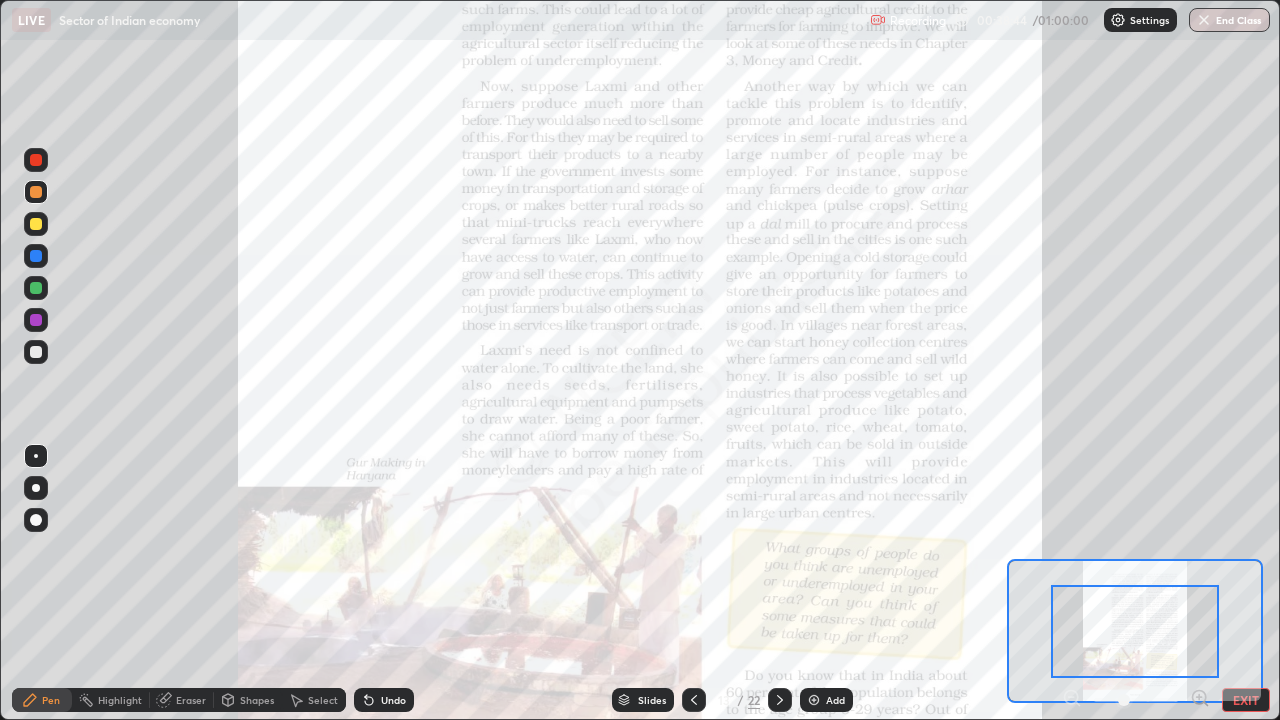 click 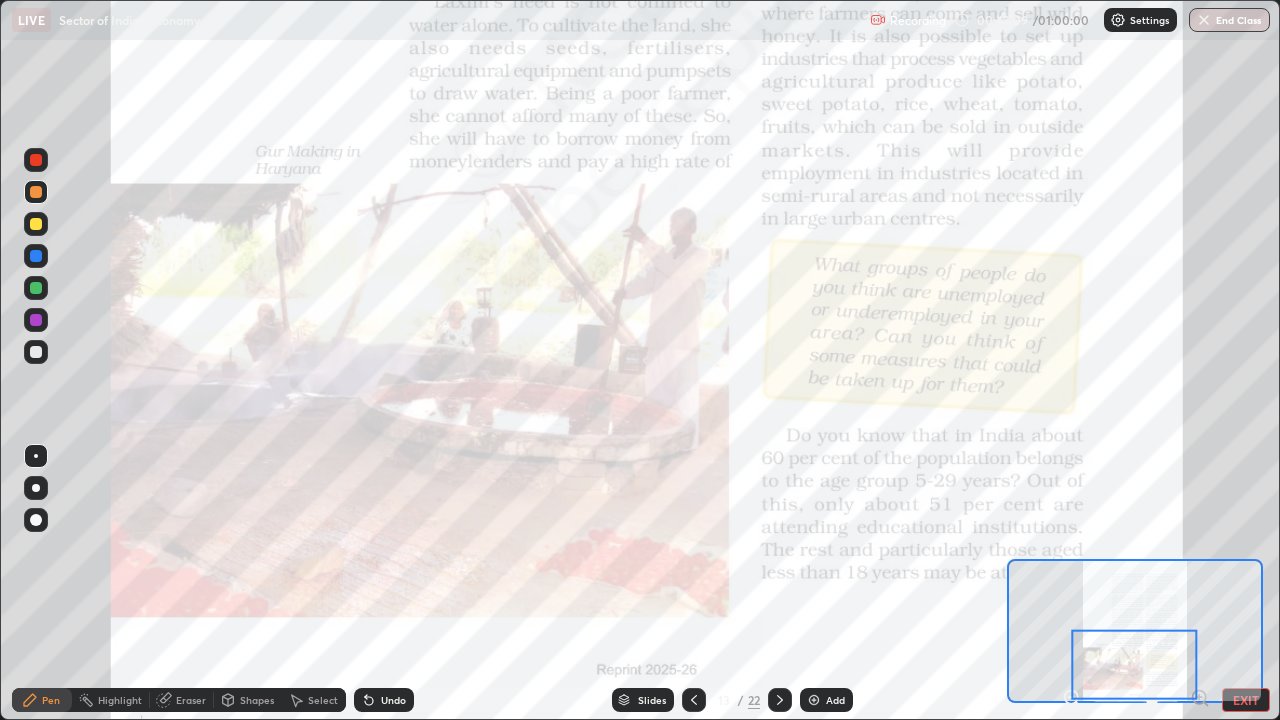 click 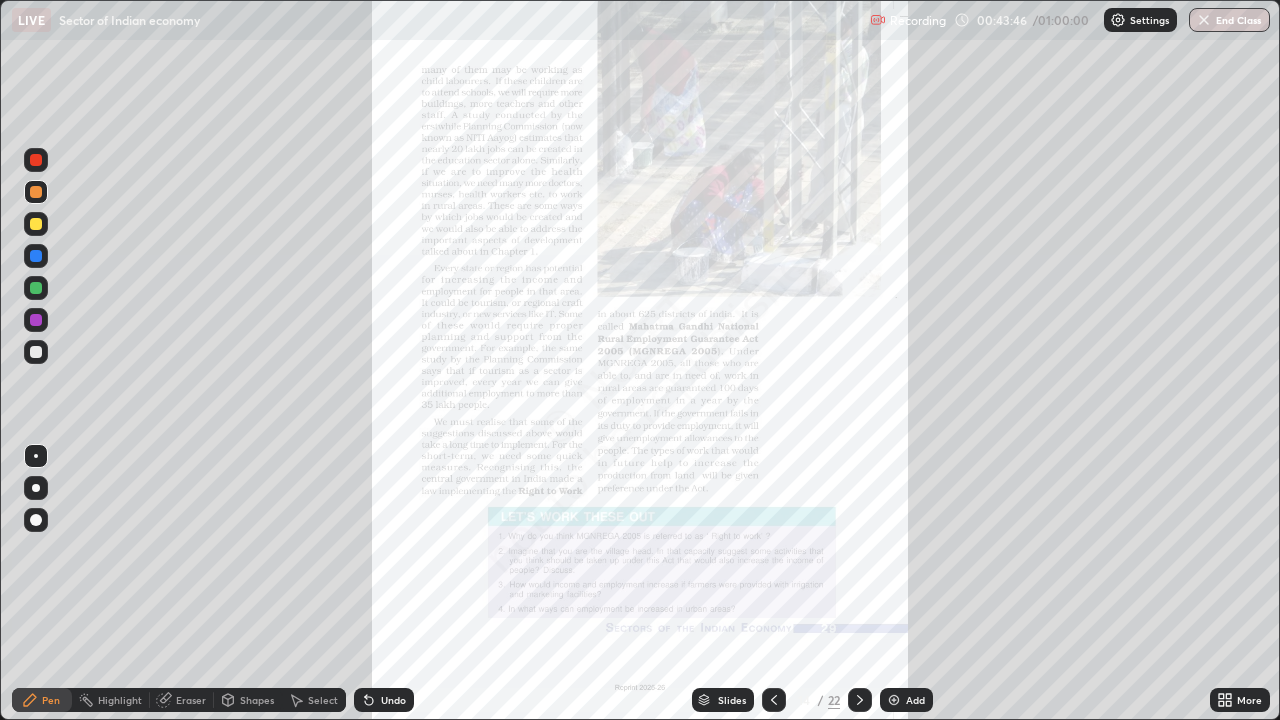 click 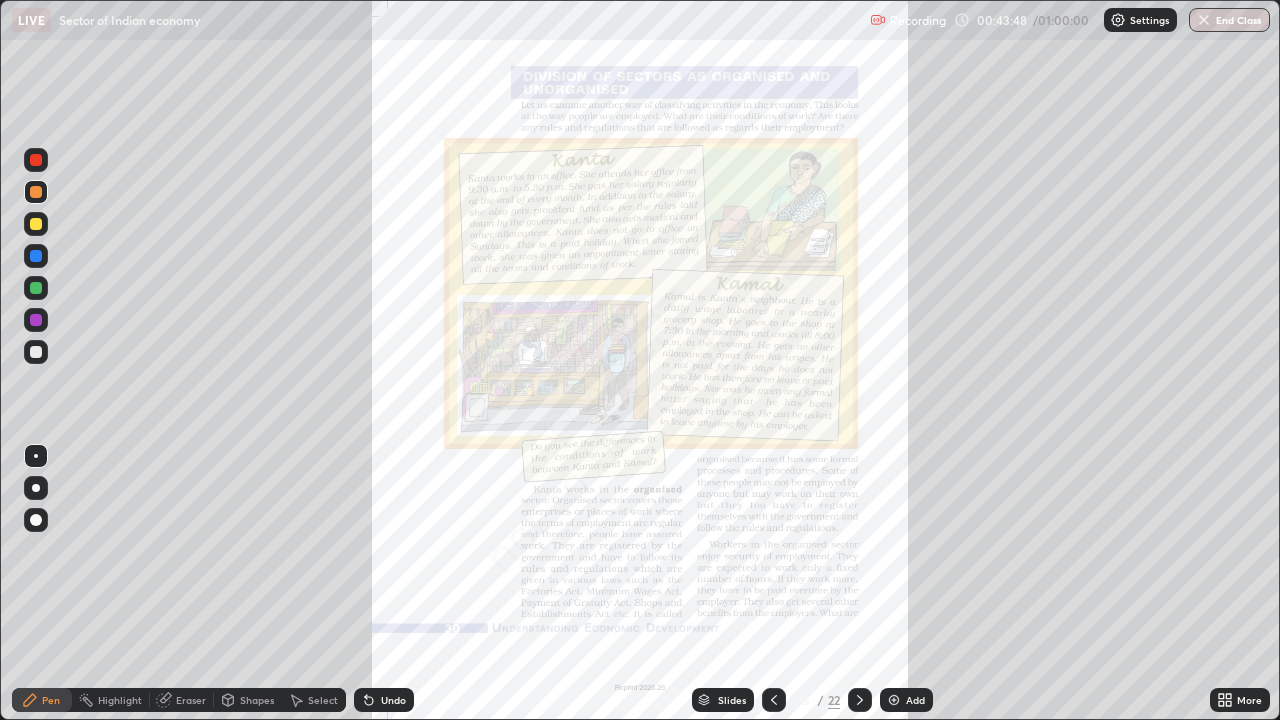 click at bounding box center (860, 700) 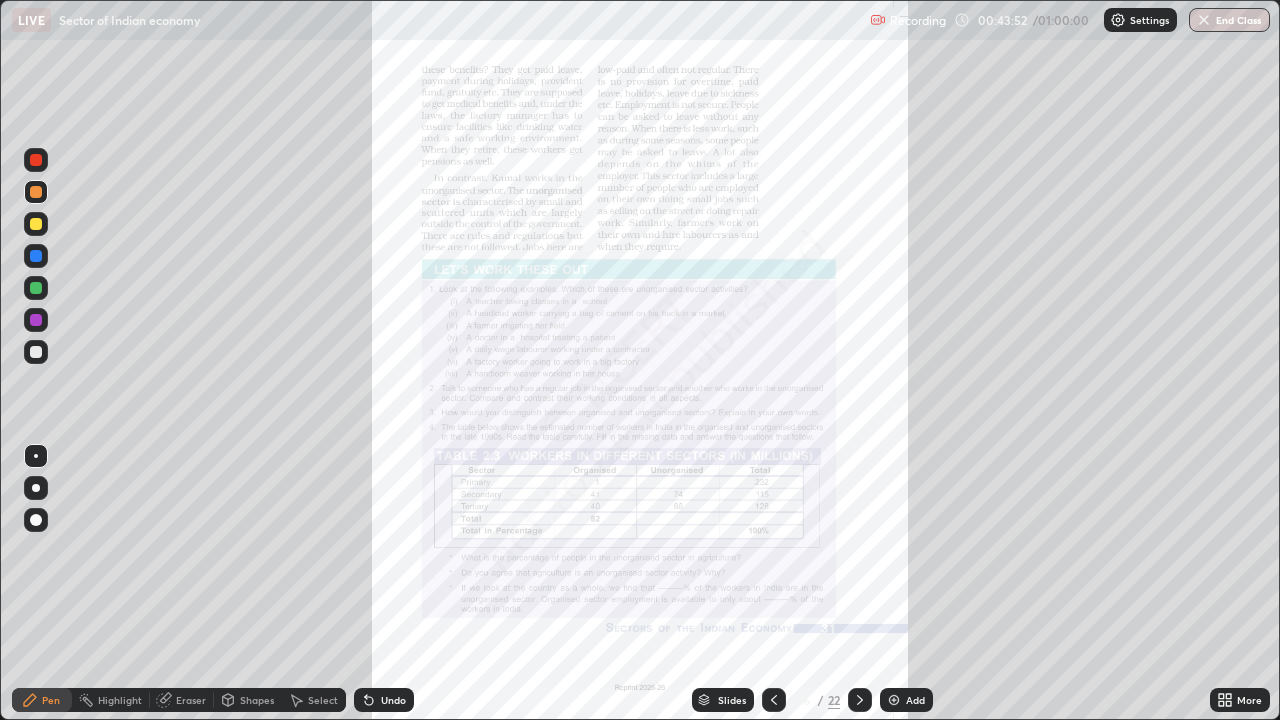 click 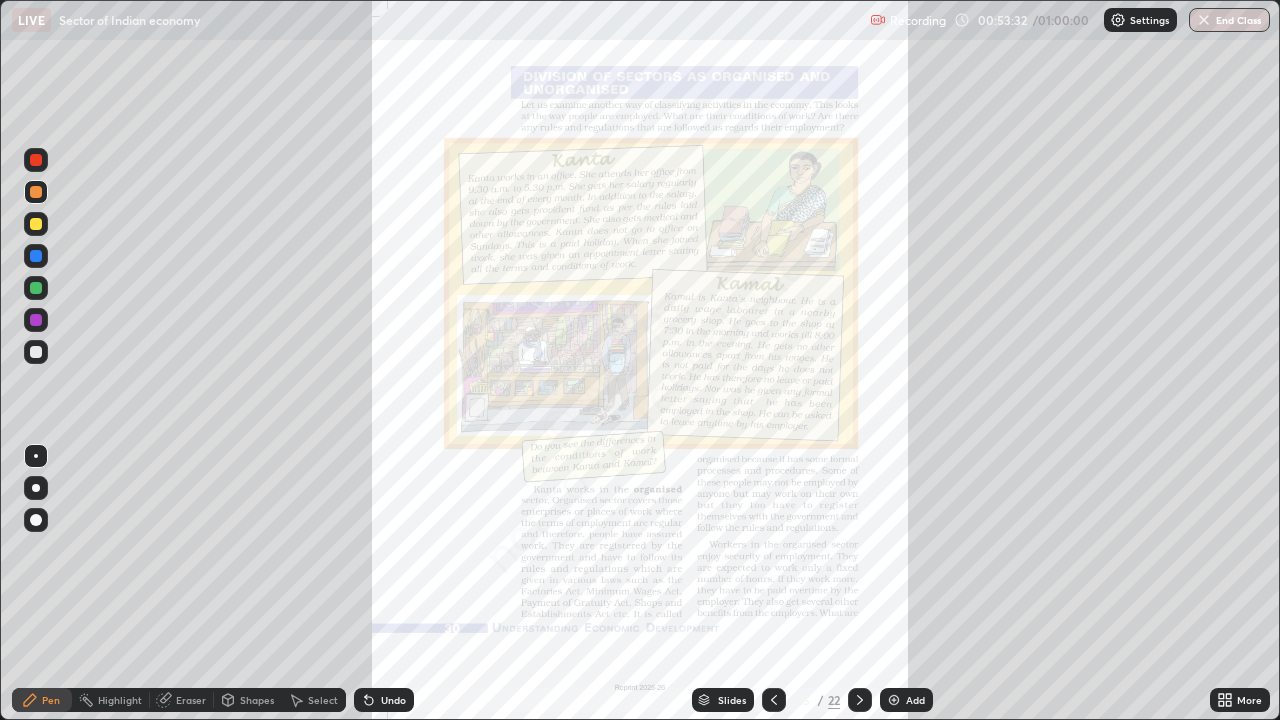 click at bounding box center (1204, 20) 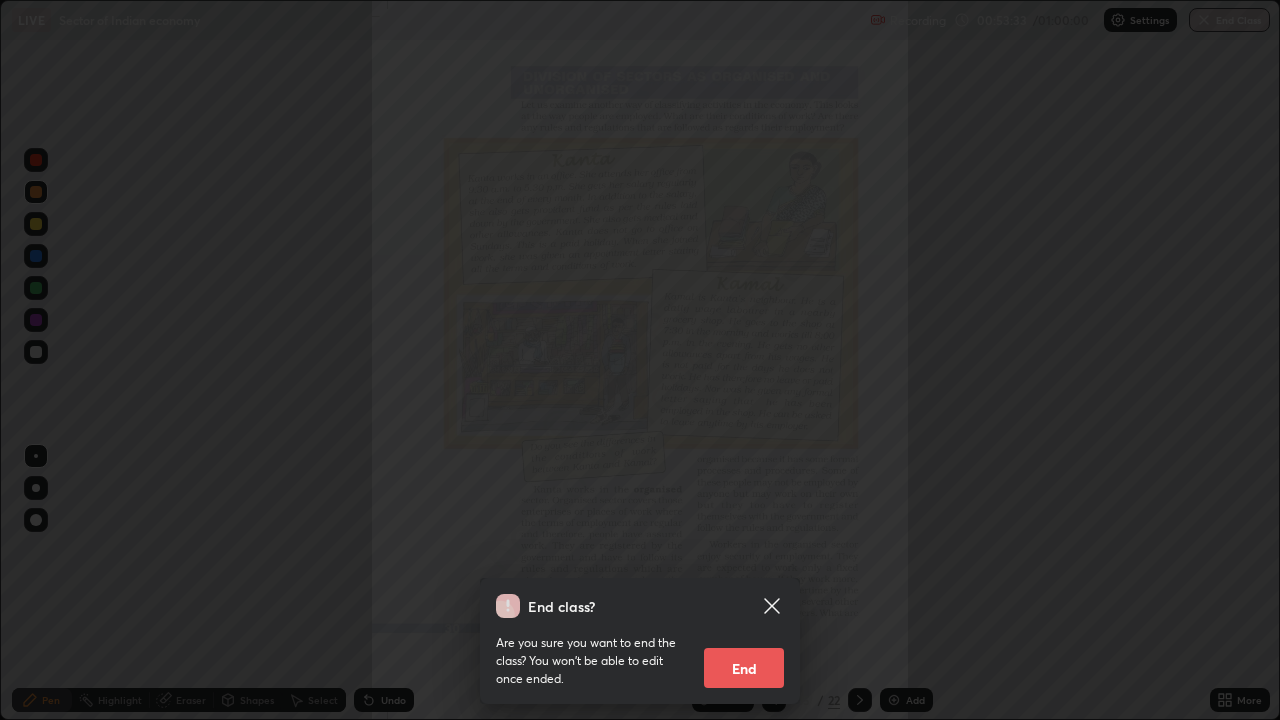 click on "End" at bounding box center (744, 668) 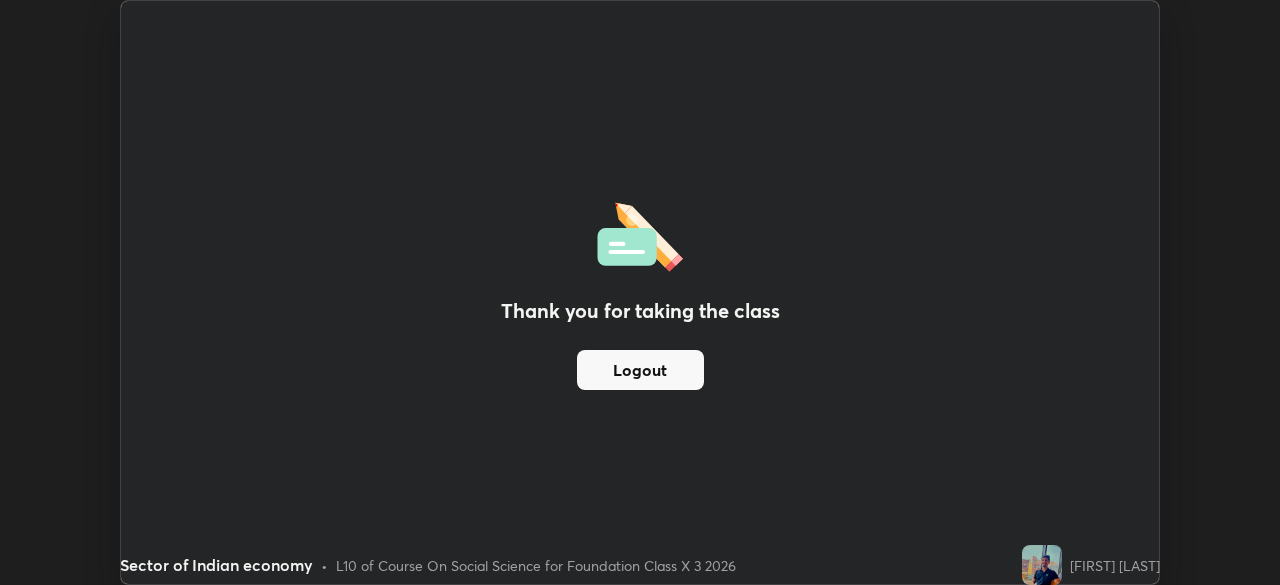 scroll, scrollTop: 585, scrollLeft: 1280, axis: both 